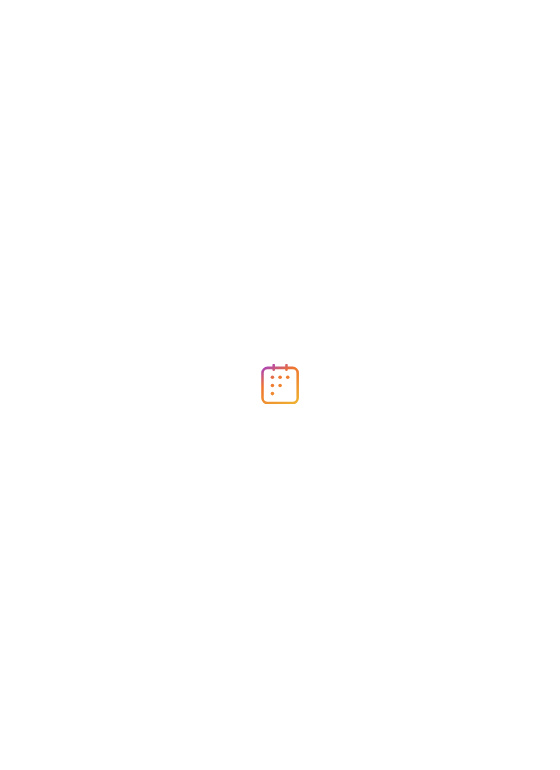 scroll, scrollTop: 0, scrollLeft: 0, axis: both 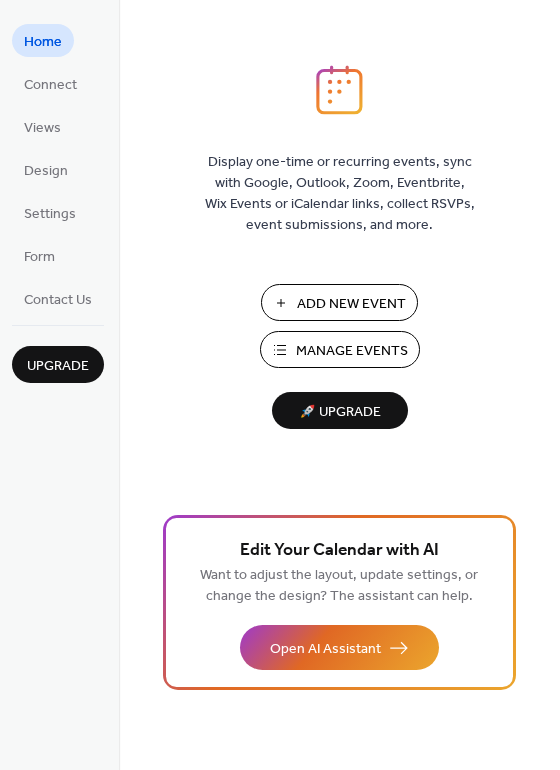 click on "Add New Event" at bounding box center (351, 304) 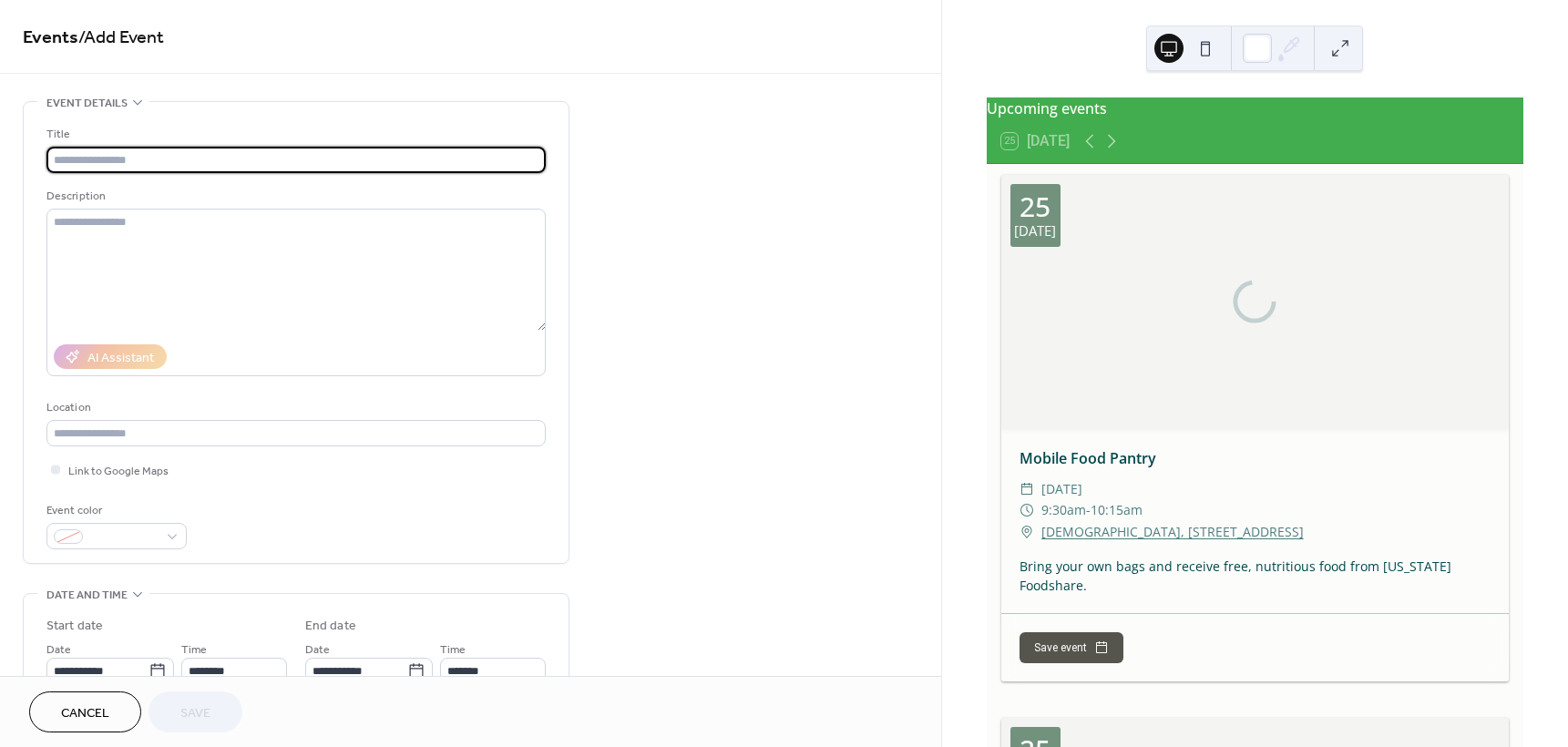 scroll, scrollTop: 0, scrollLeft: 0, axis: both 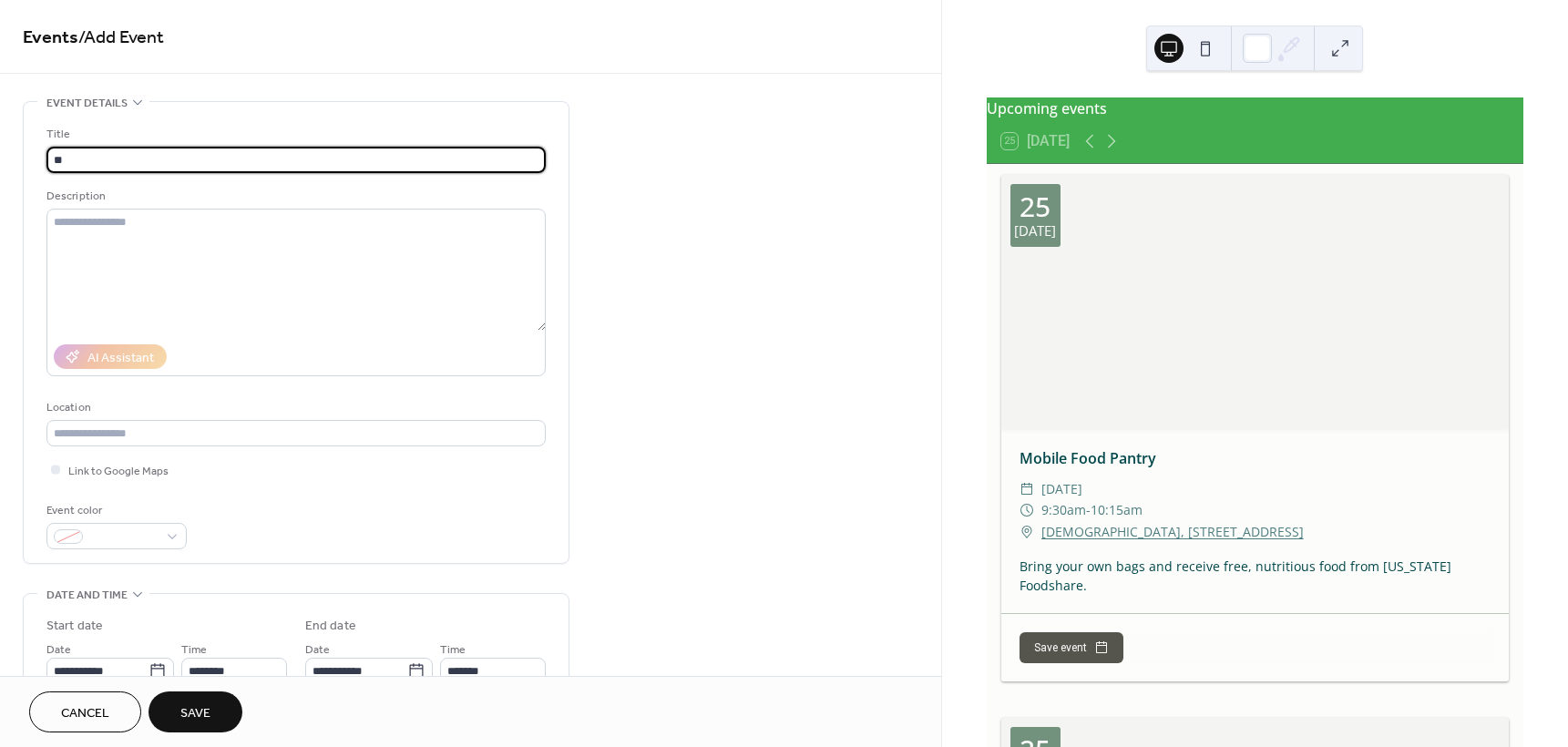 type on "*" 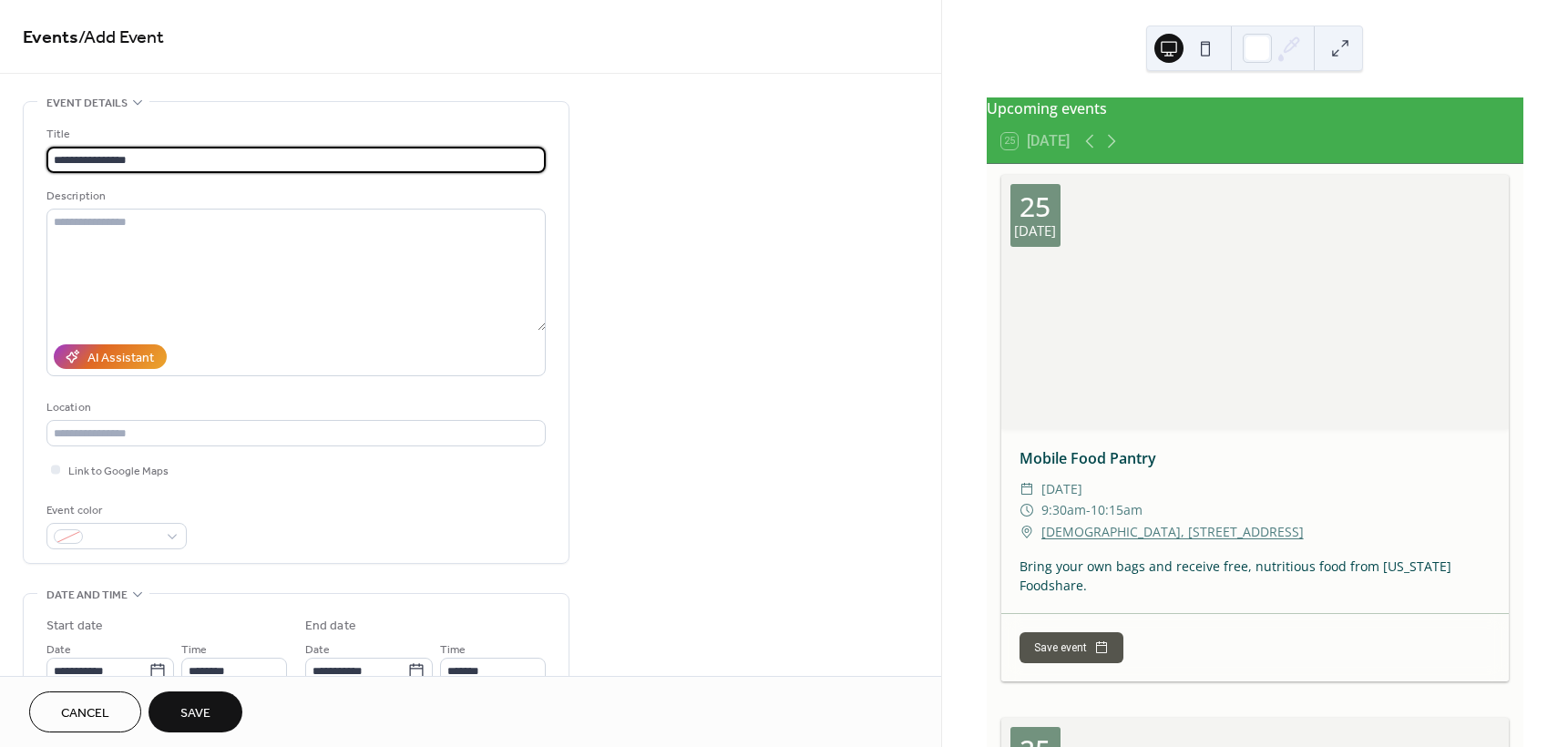 type on "**********" 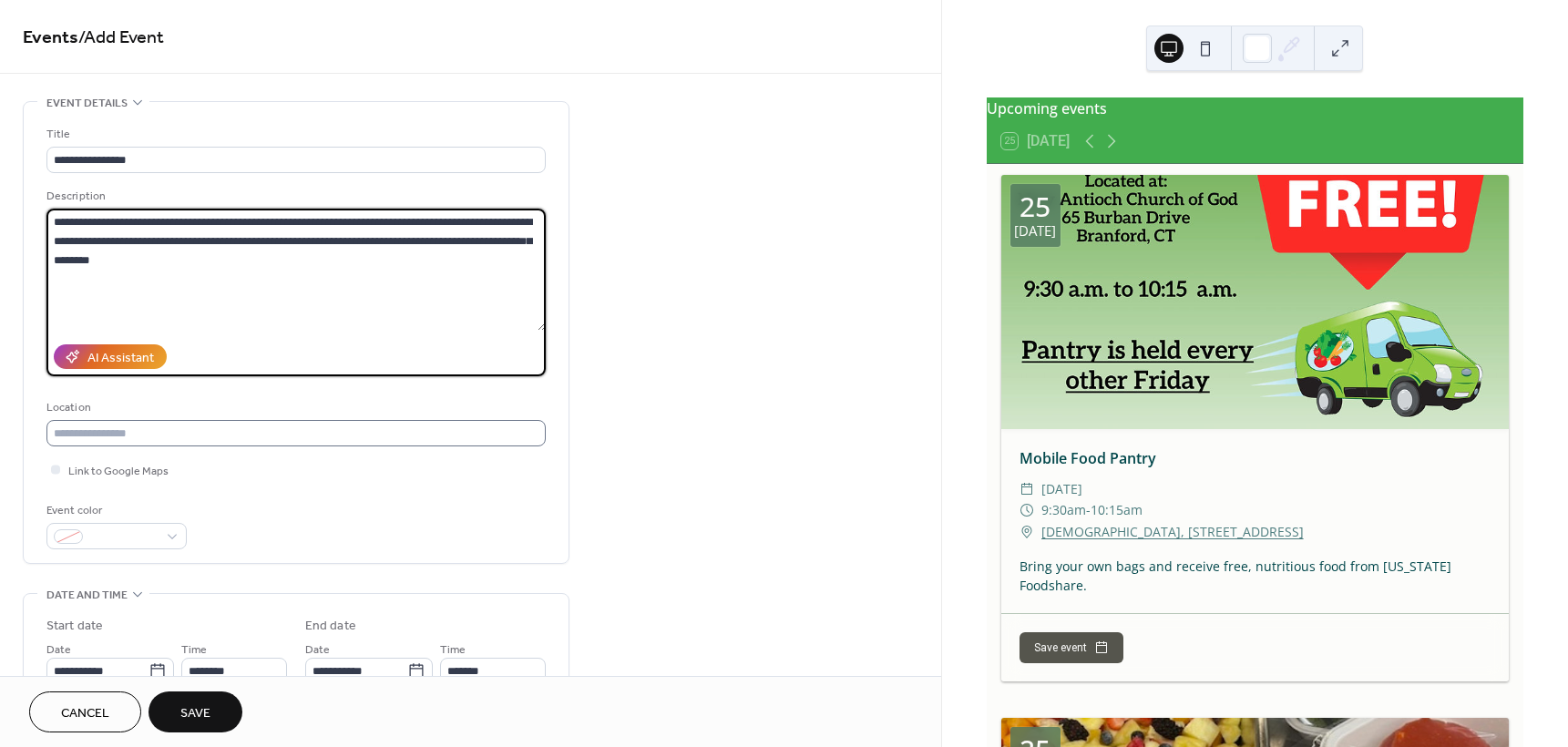 type on "**********" 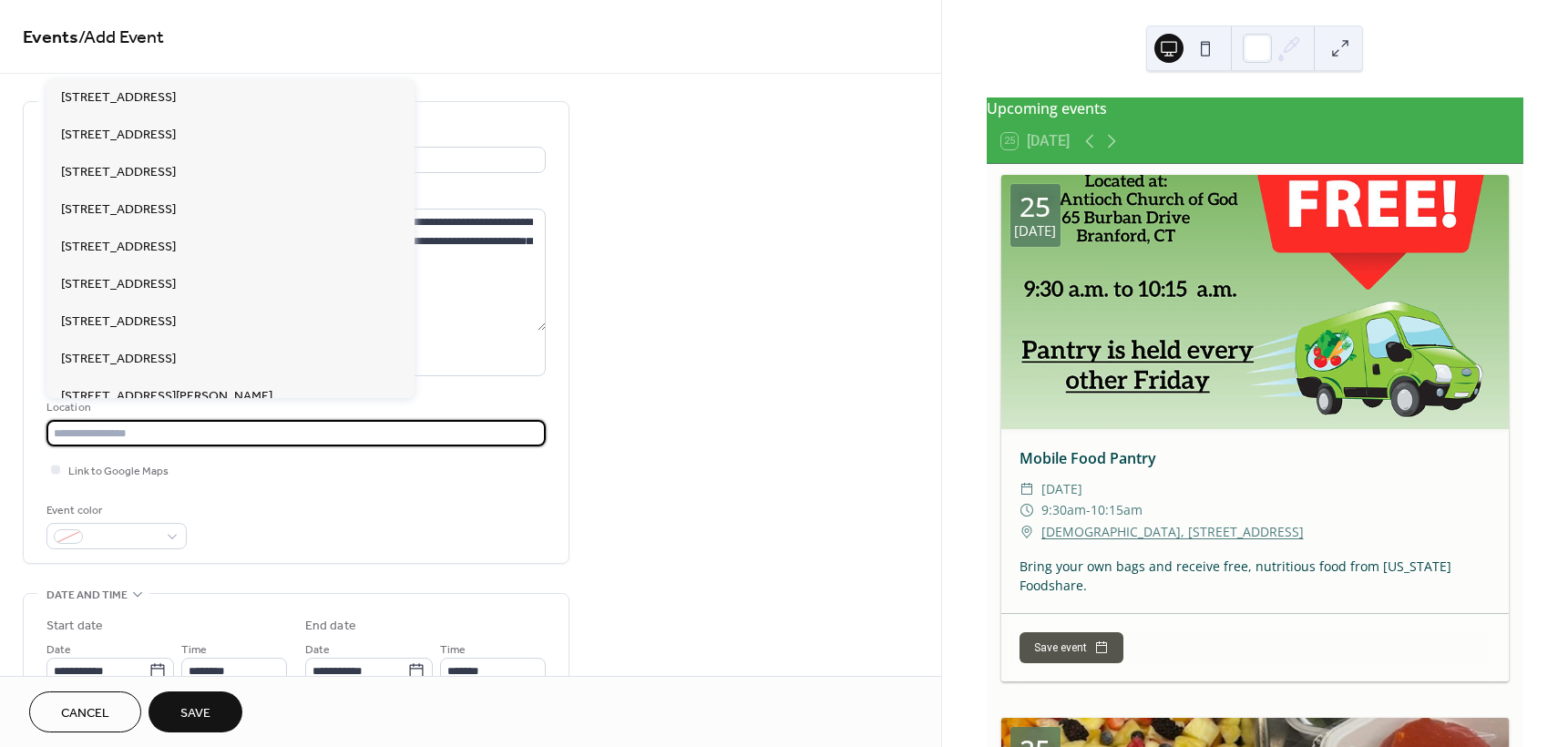 click at bounding box center [296, 433] 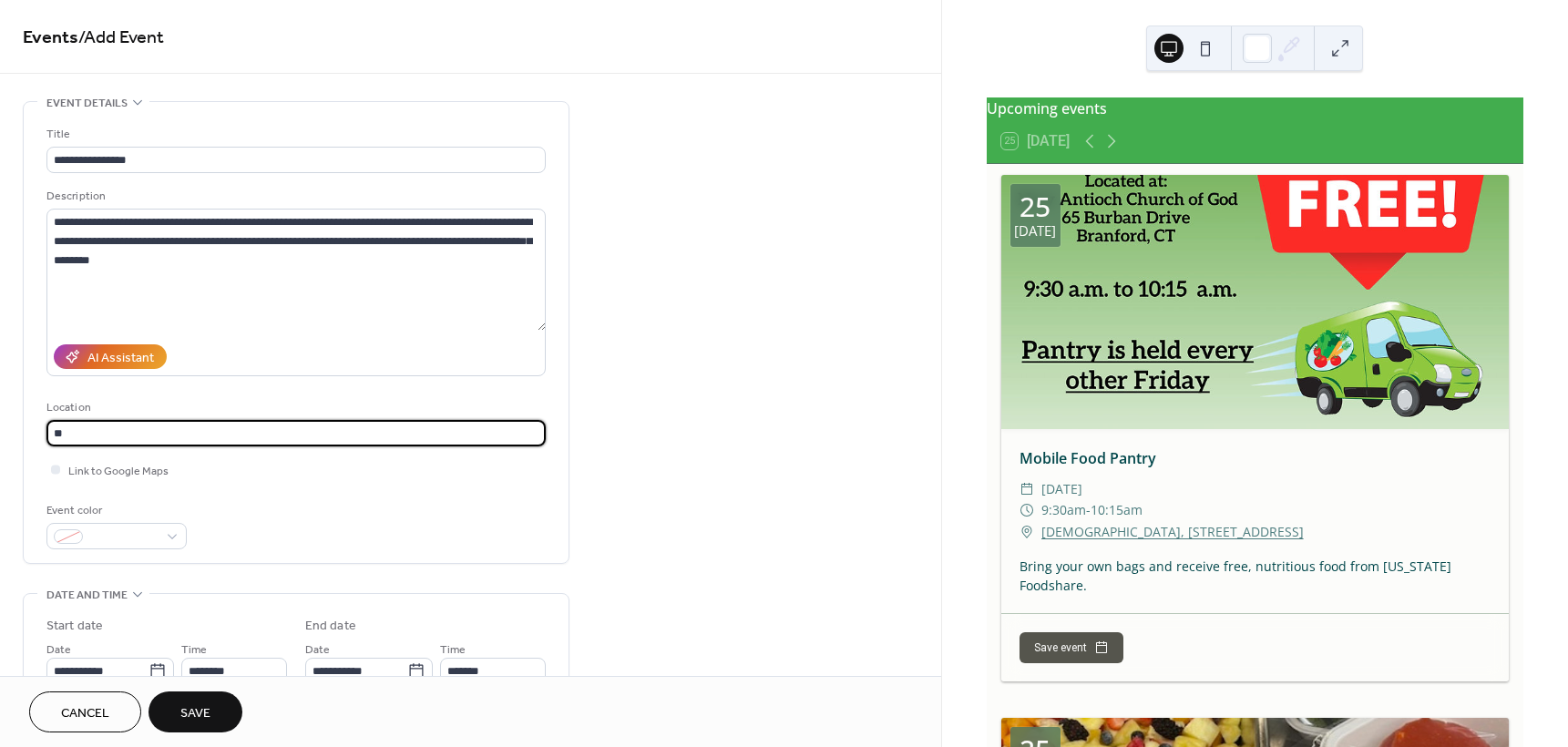 type on "*" 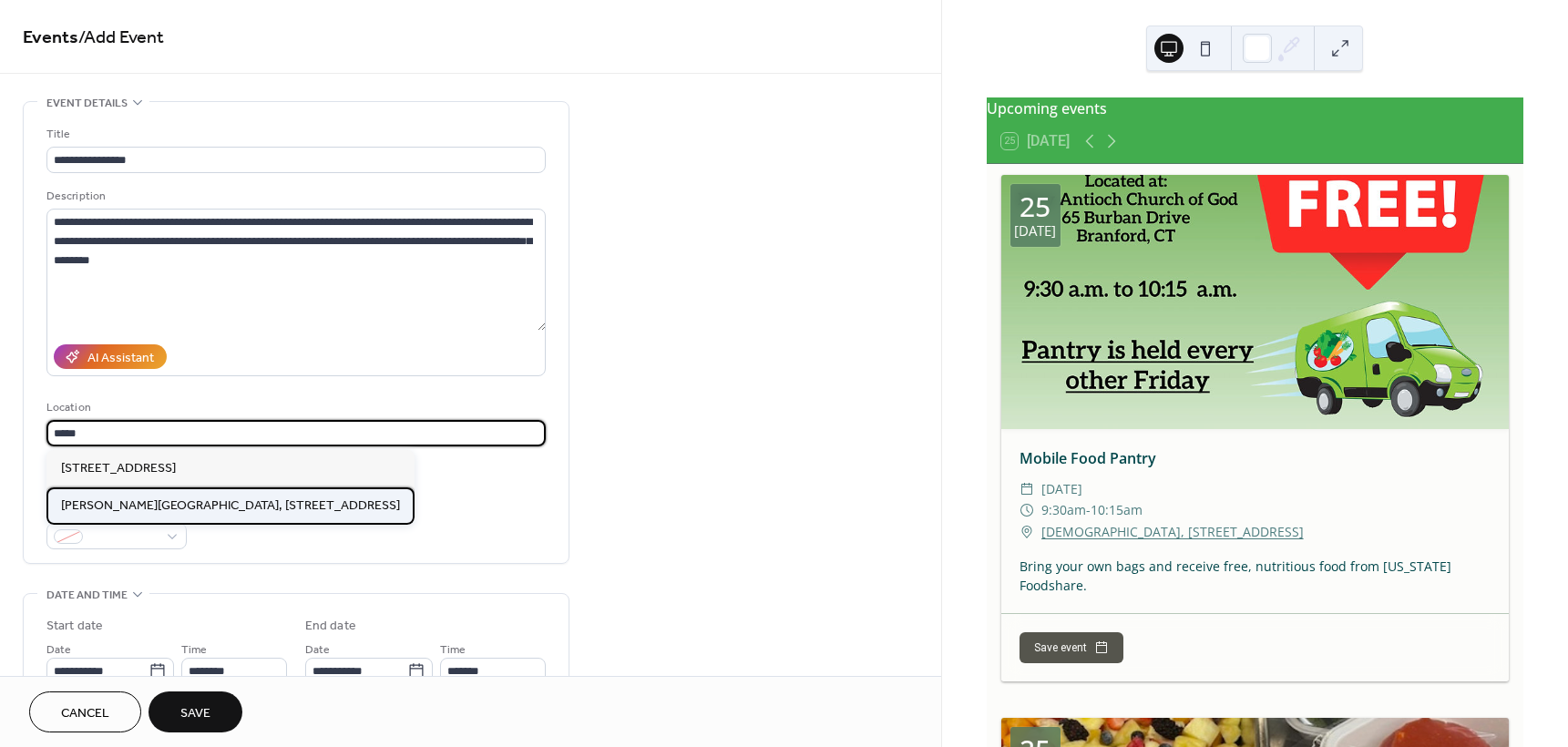 click on "[PERSON_NAME][GEOGRAPHIC_DATA], [STREET_ADDRESS]" at bounding box center [231, 506] 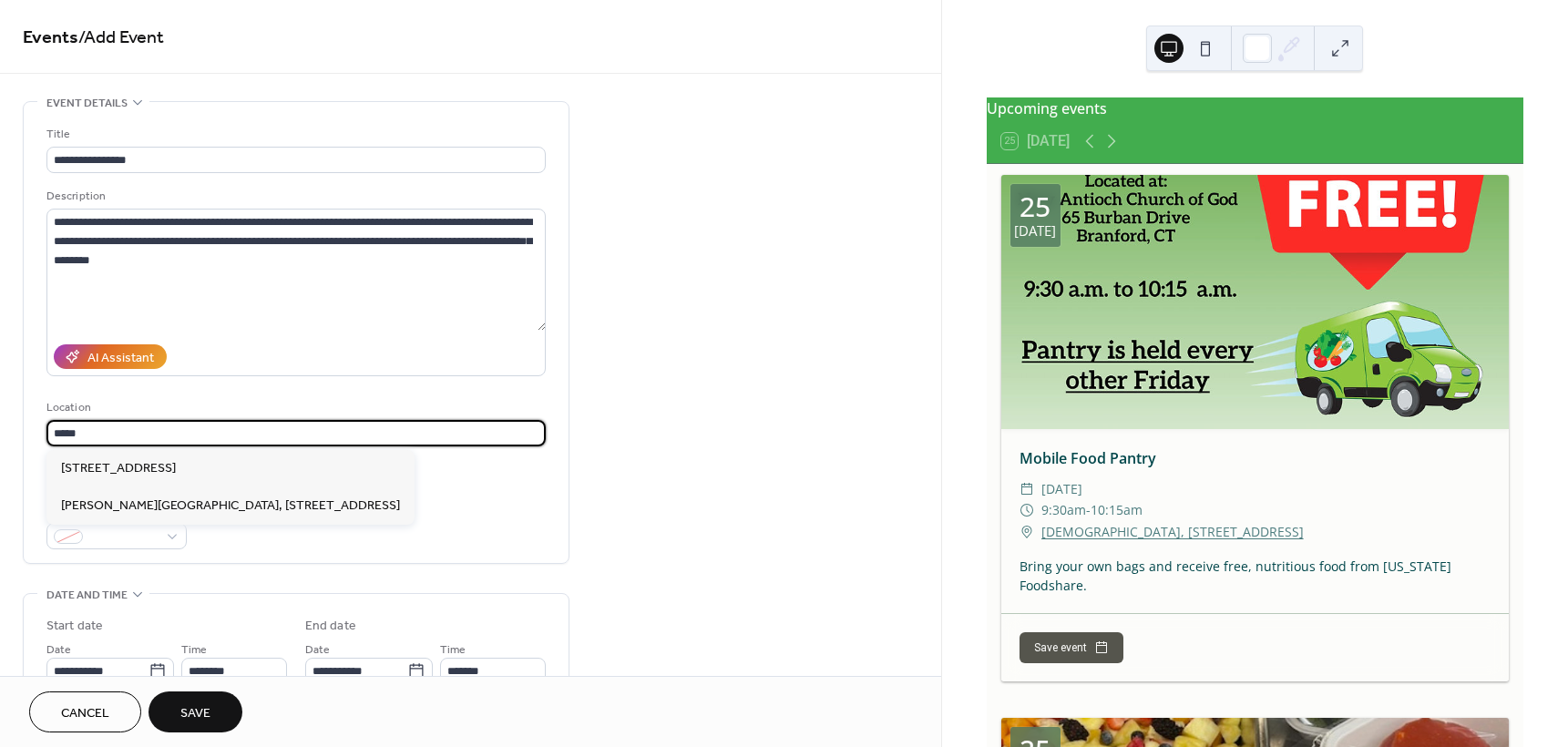 type on "**********" 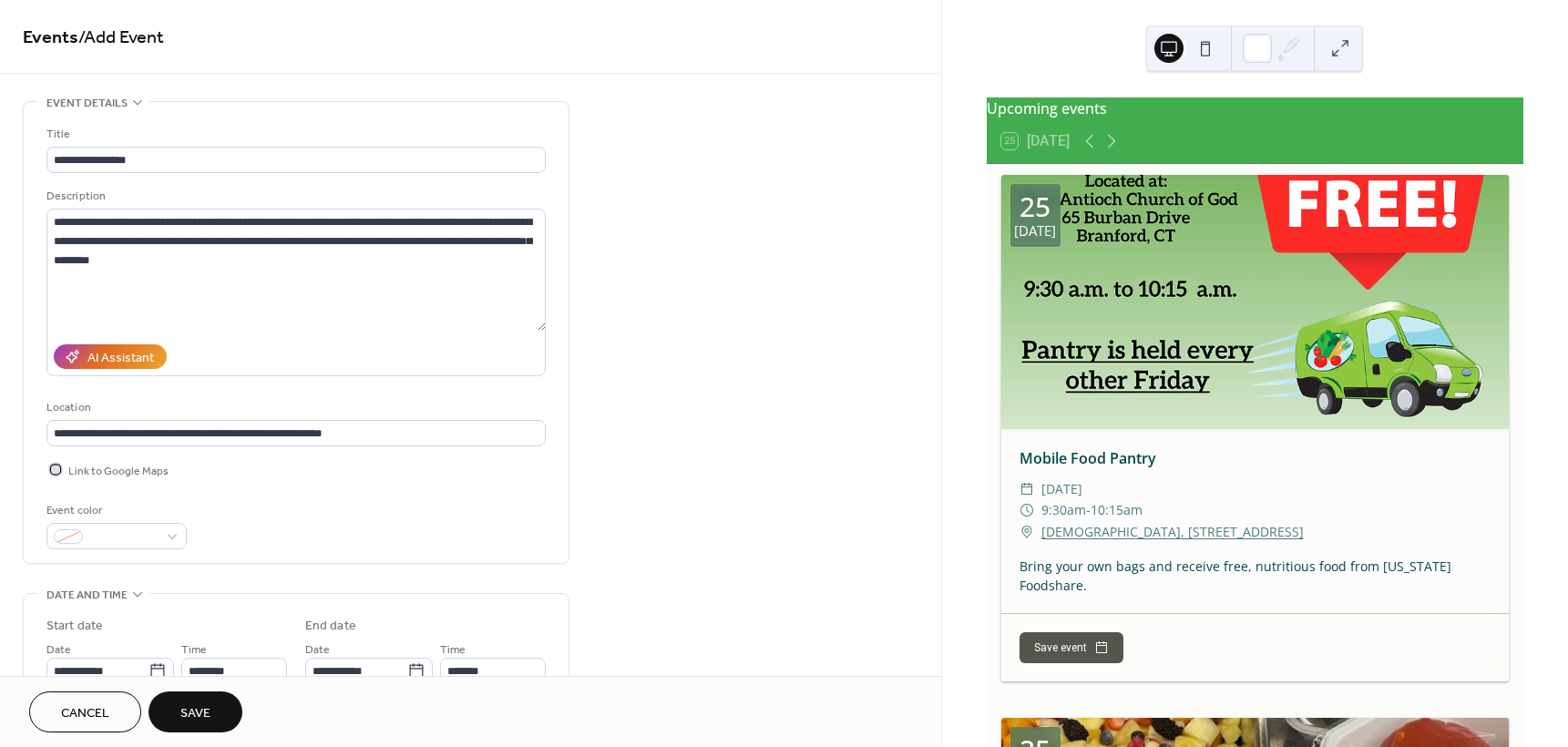 click at bounding box center [56, 469] 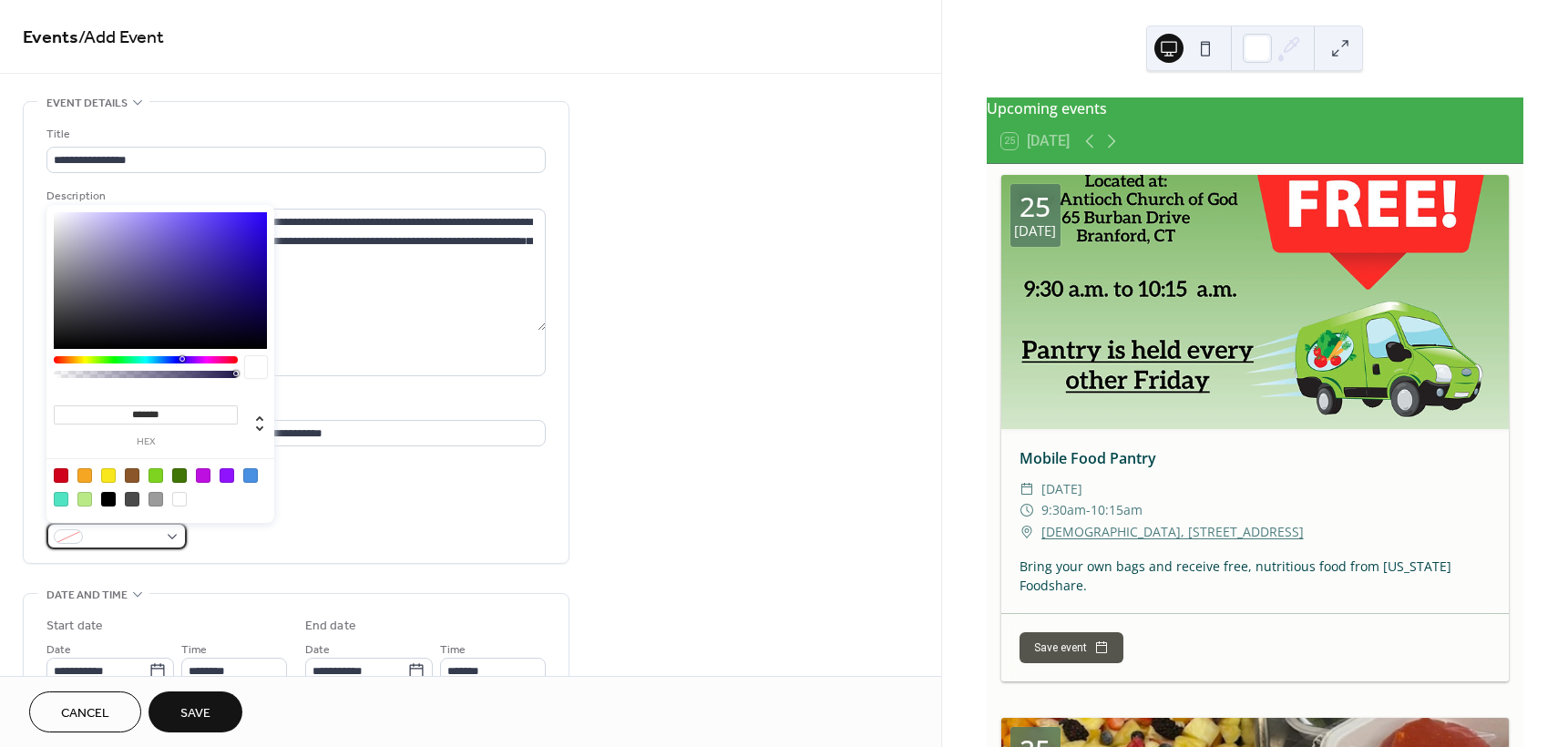 click at bounding box center [117, 536] 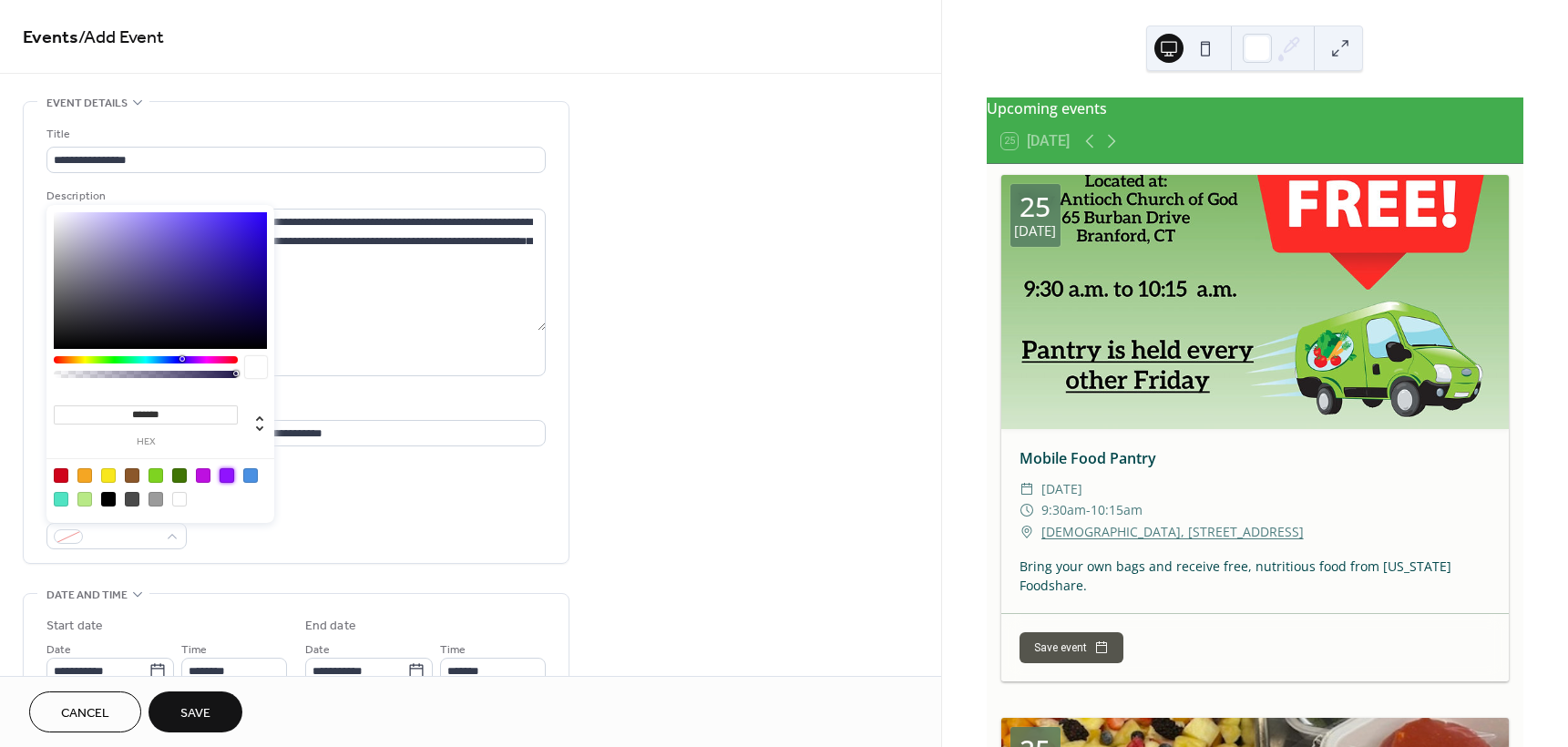 click at bounding box center (227, 476) 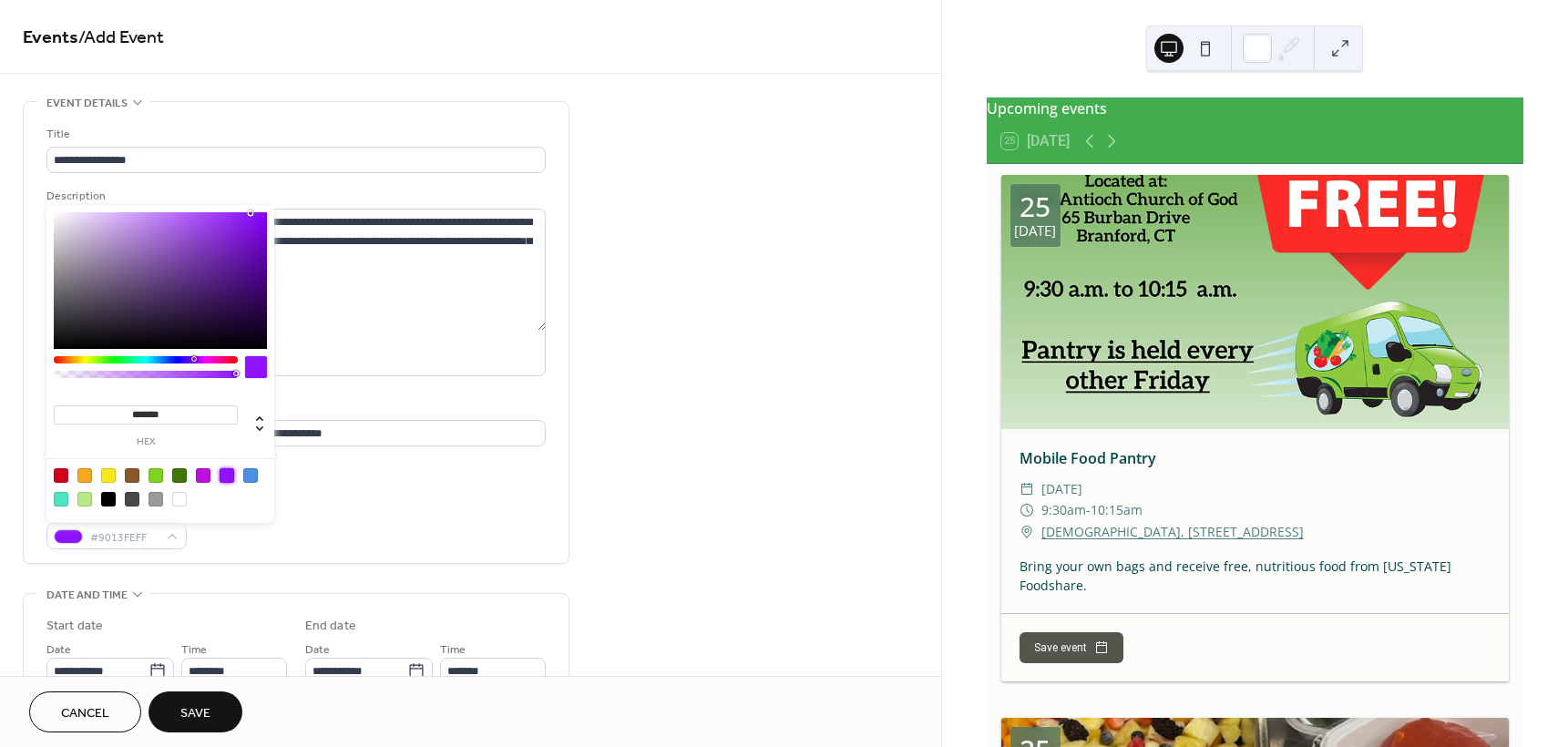 scroll, scrollTop: 182, scrollLeft: 0, axis: vertical 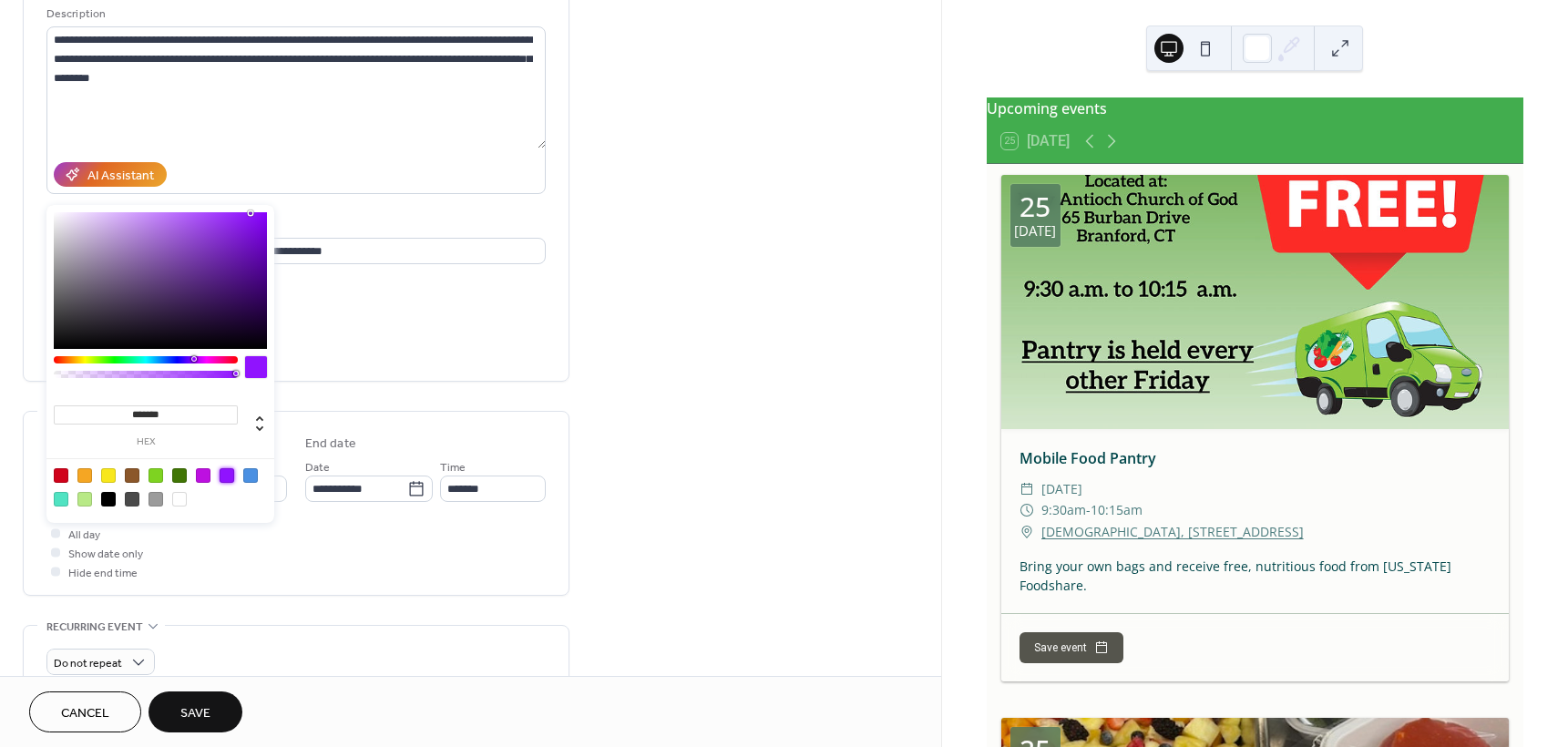 click on "**********" at bounding box center [470, 474] 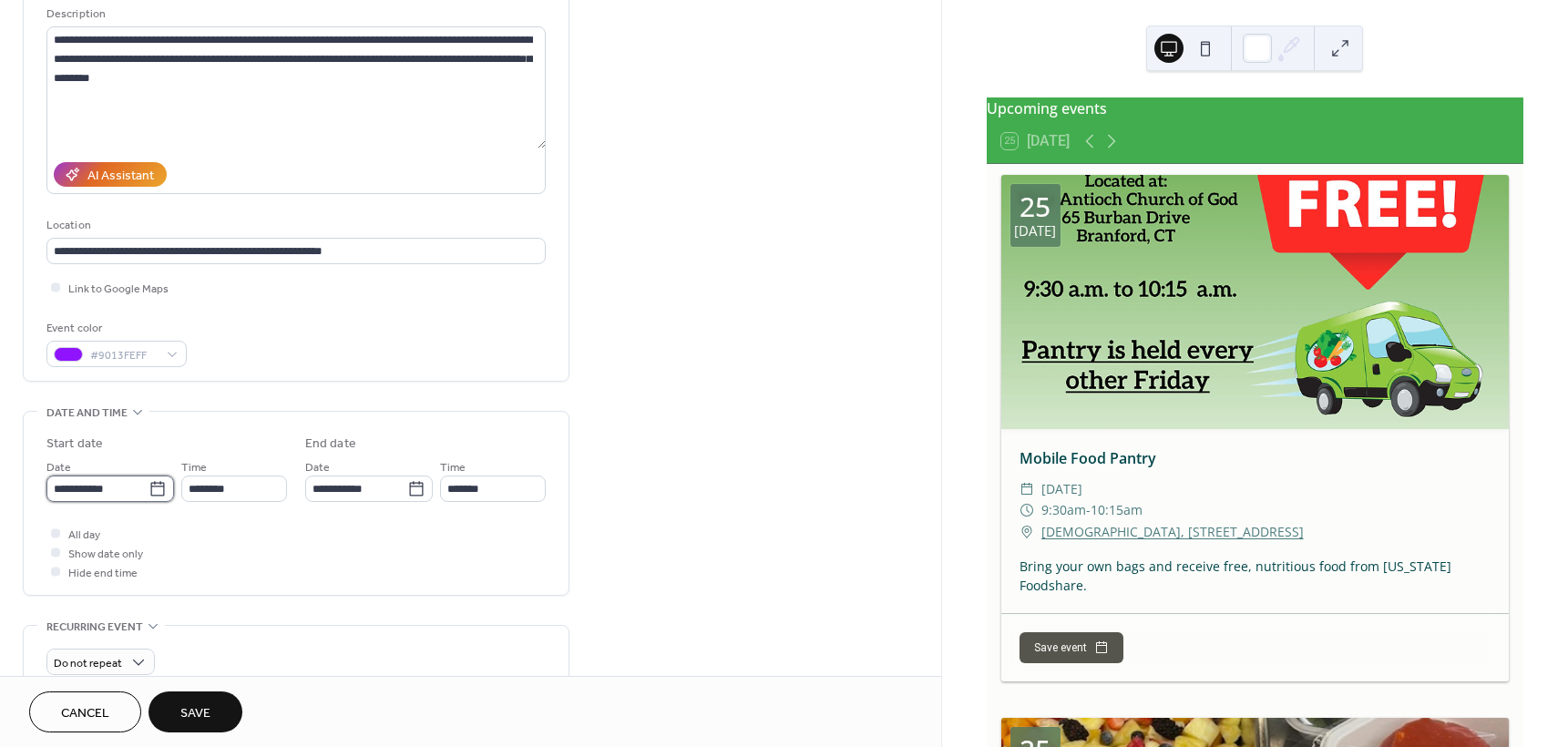 click on "**********" at bounding box center [97, 488] 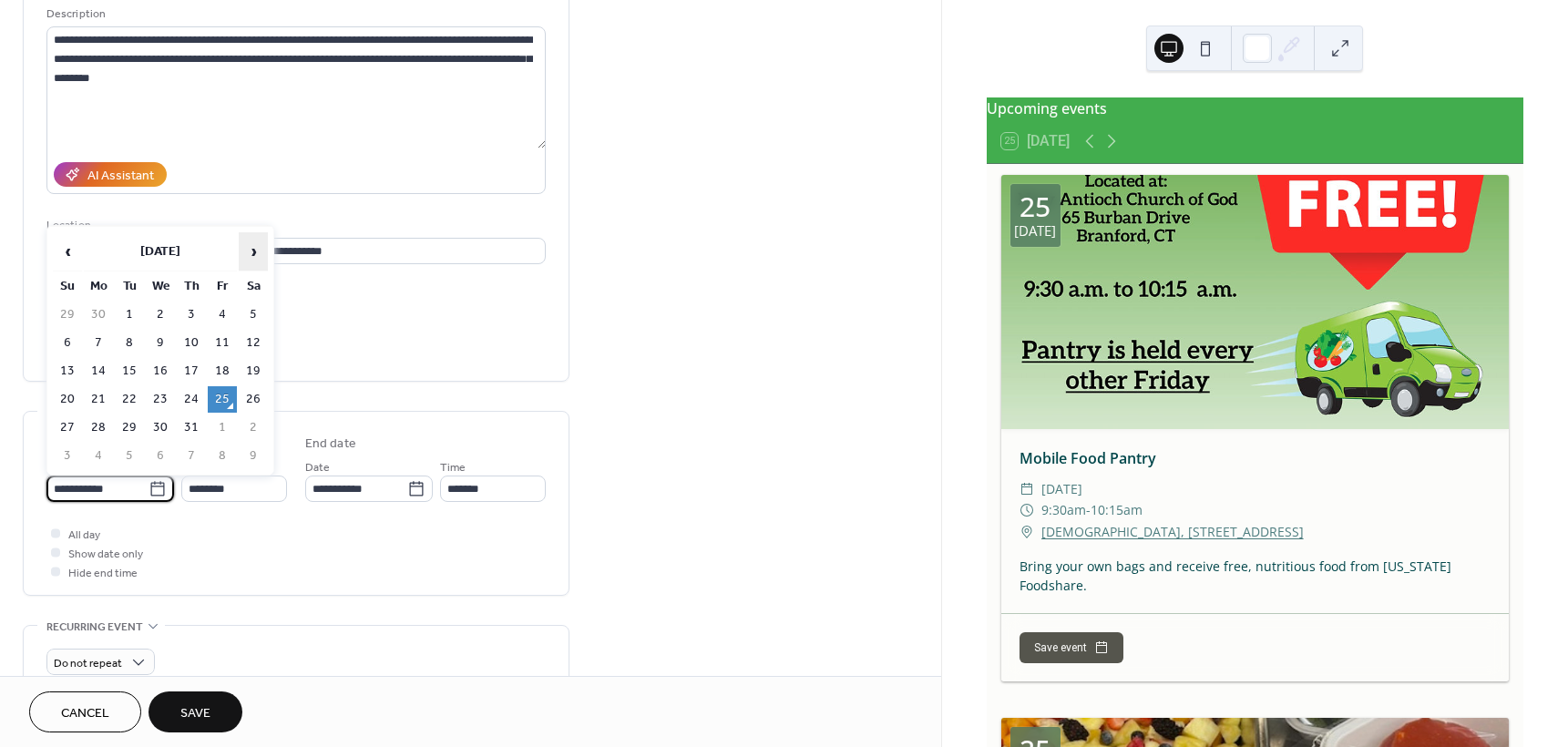click on "›" at bounding box center [253, 251] 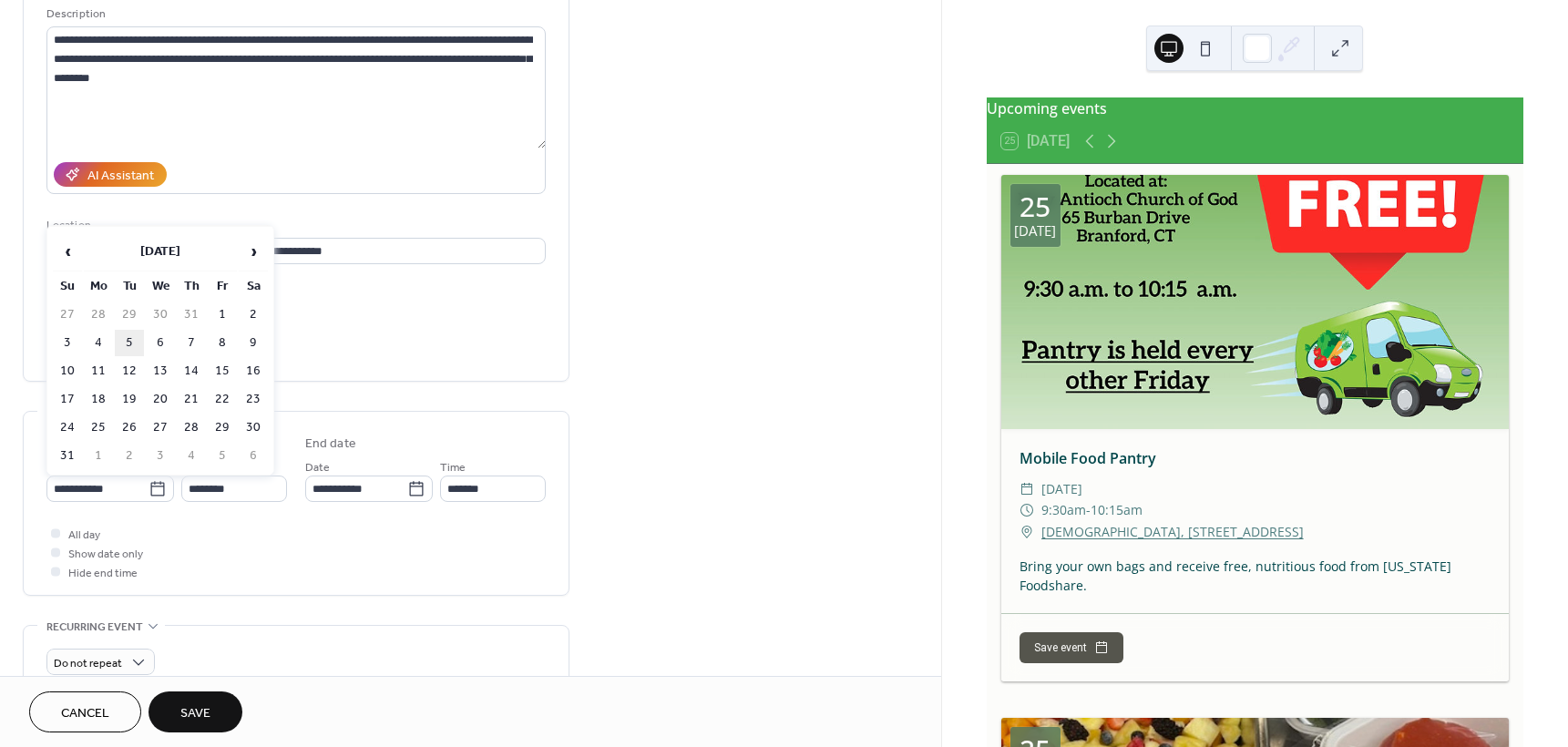 click on "5" at bounding box center (129, 343) 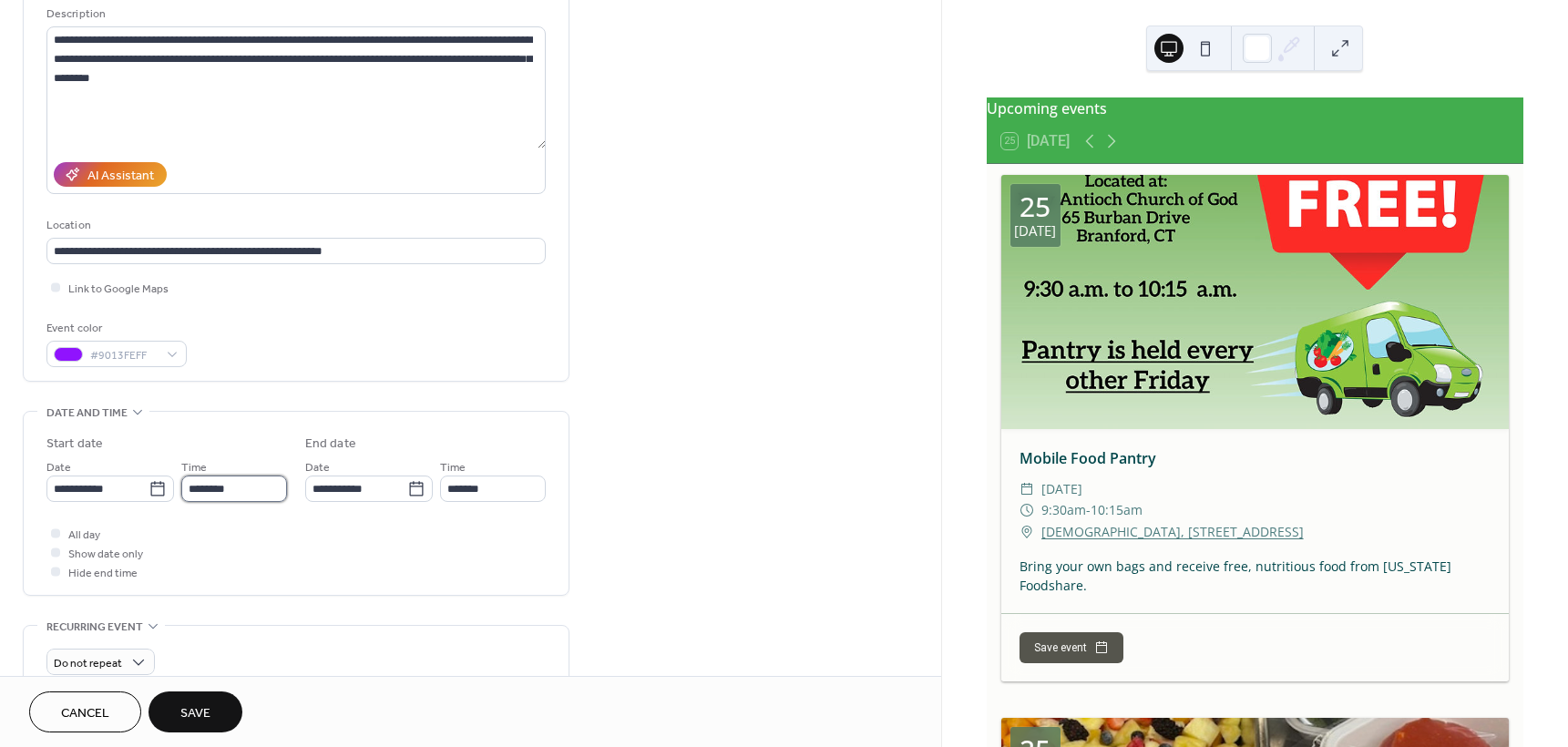 click on "********" at bounding box center (234, 488) 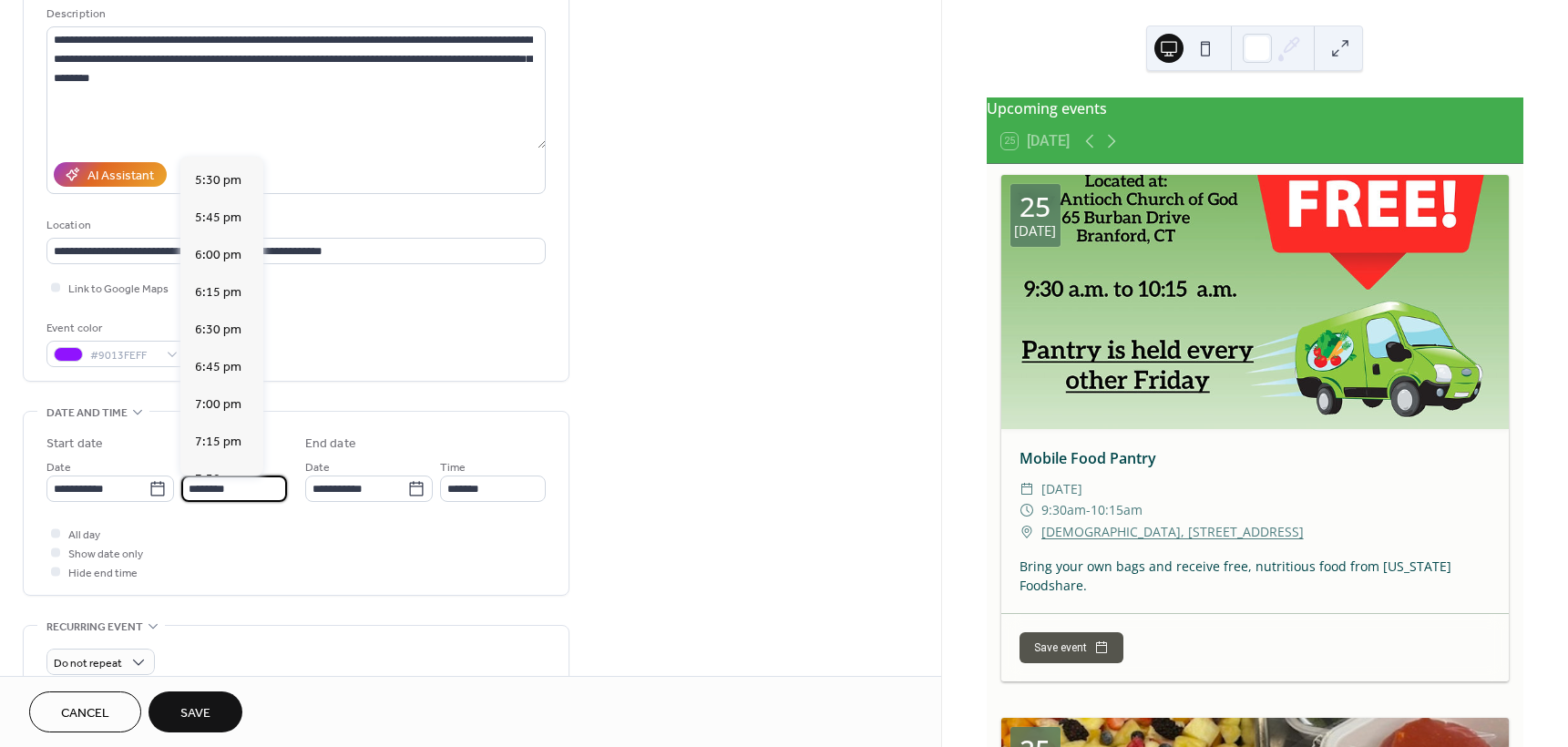 scroll, scrollTop: 2613, scrollLeft: 0, axis: vertical 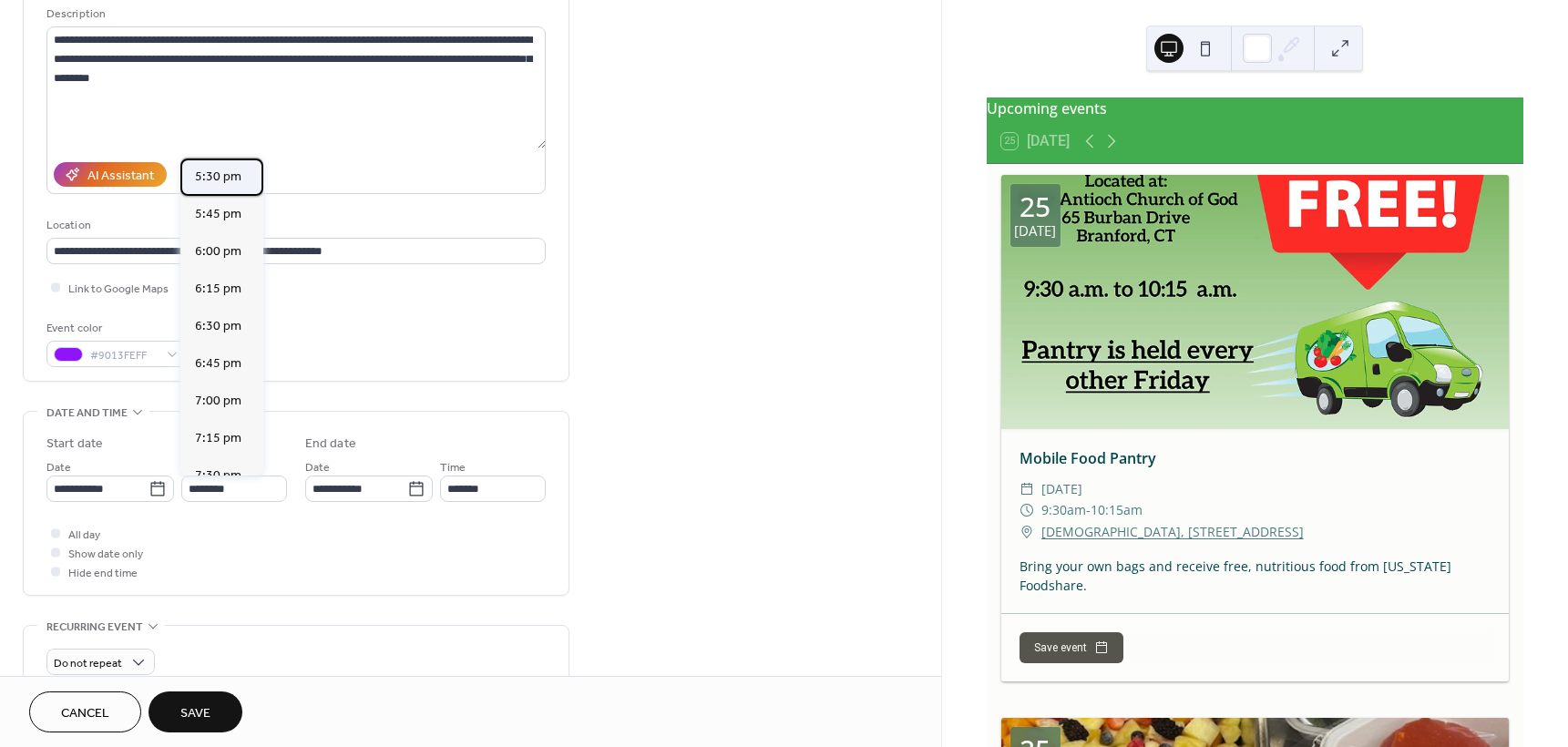 click on "5:30 pm" at bounding box center (218, 177) 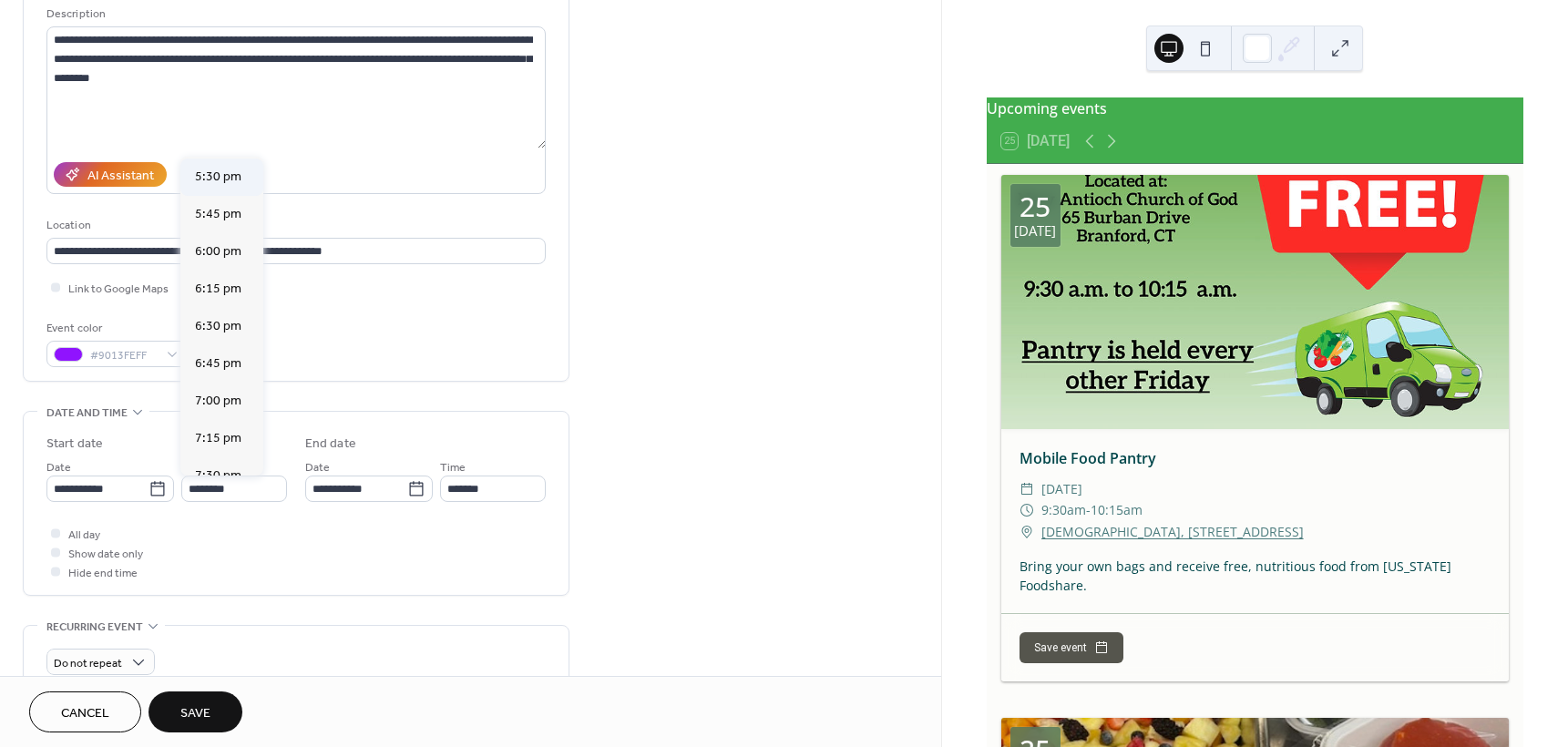 type on "*******" 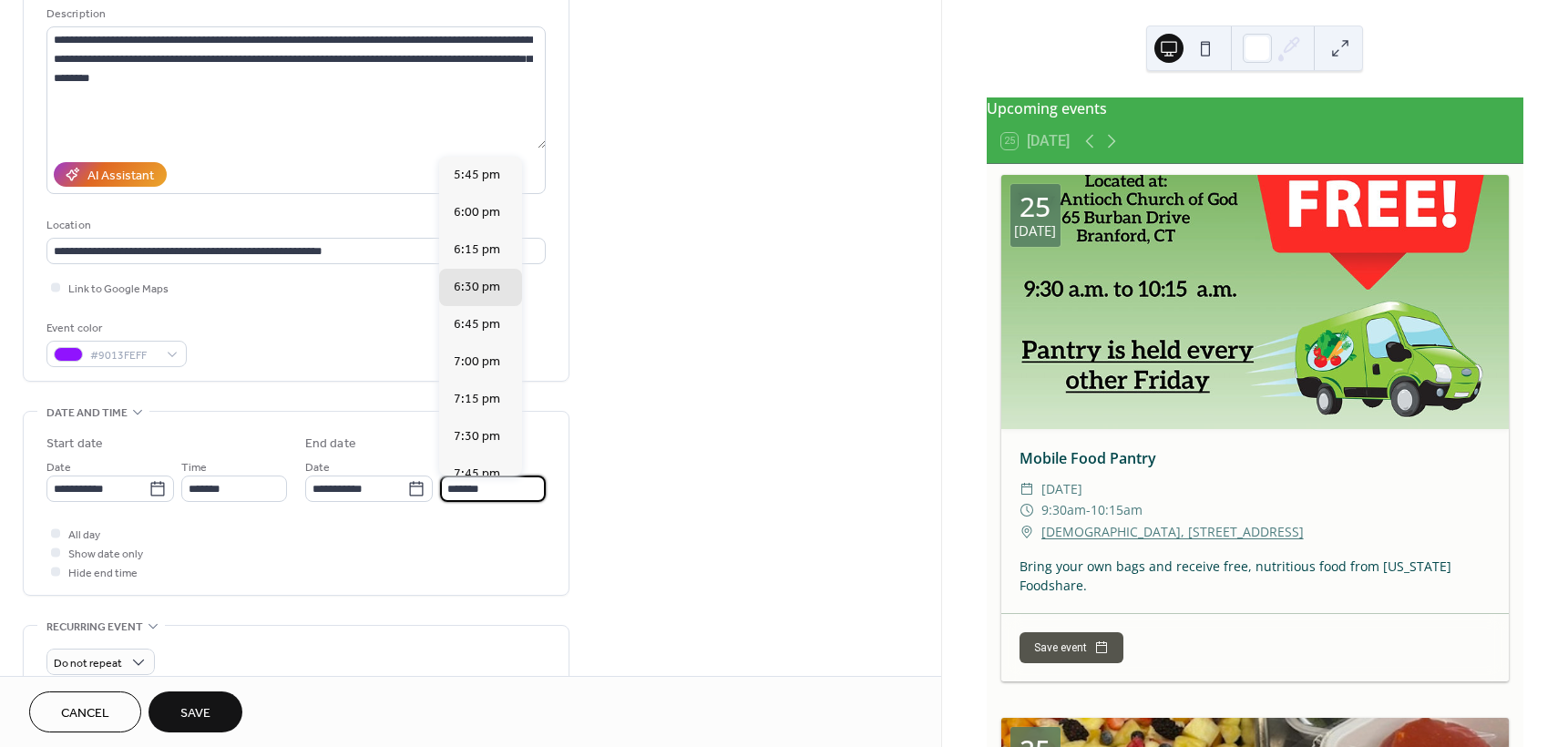click on "*******" at bounding box center (493, 488) 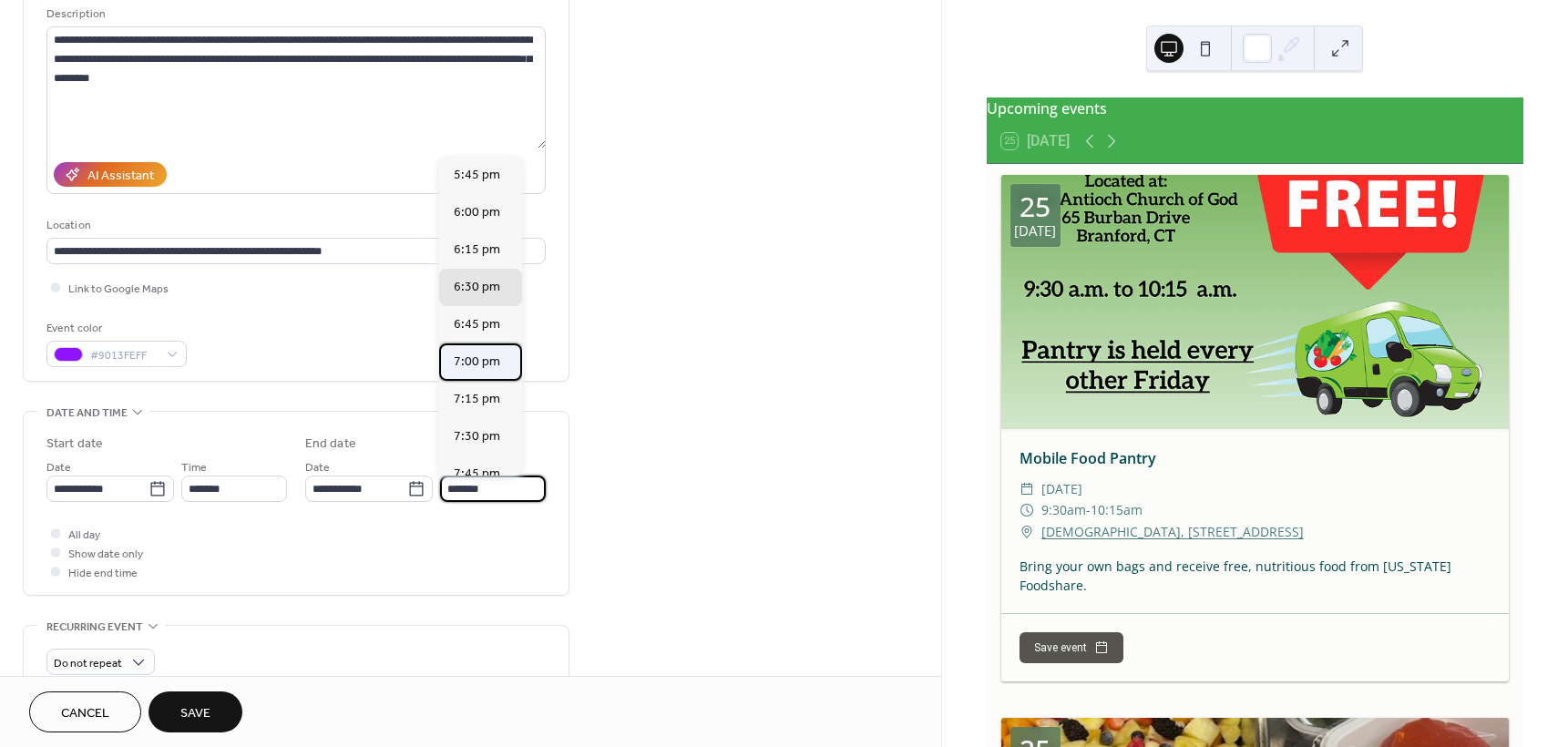 click on "7:00 pm" at bounding box center [477, 362] 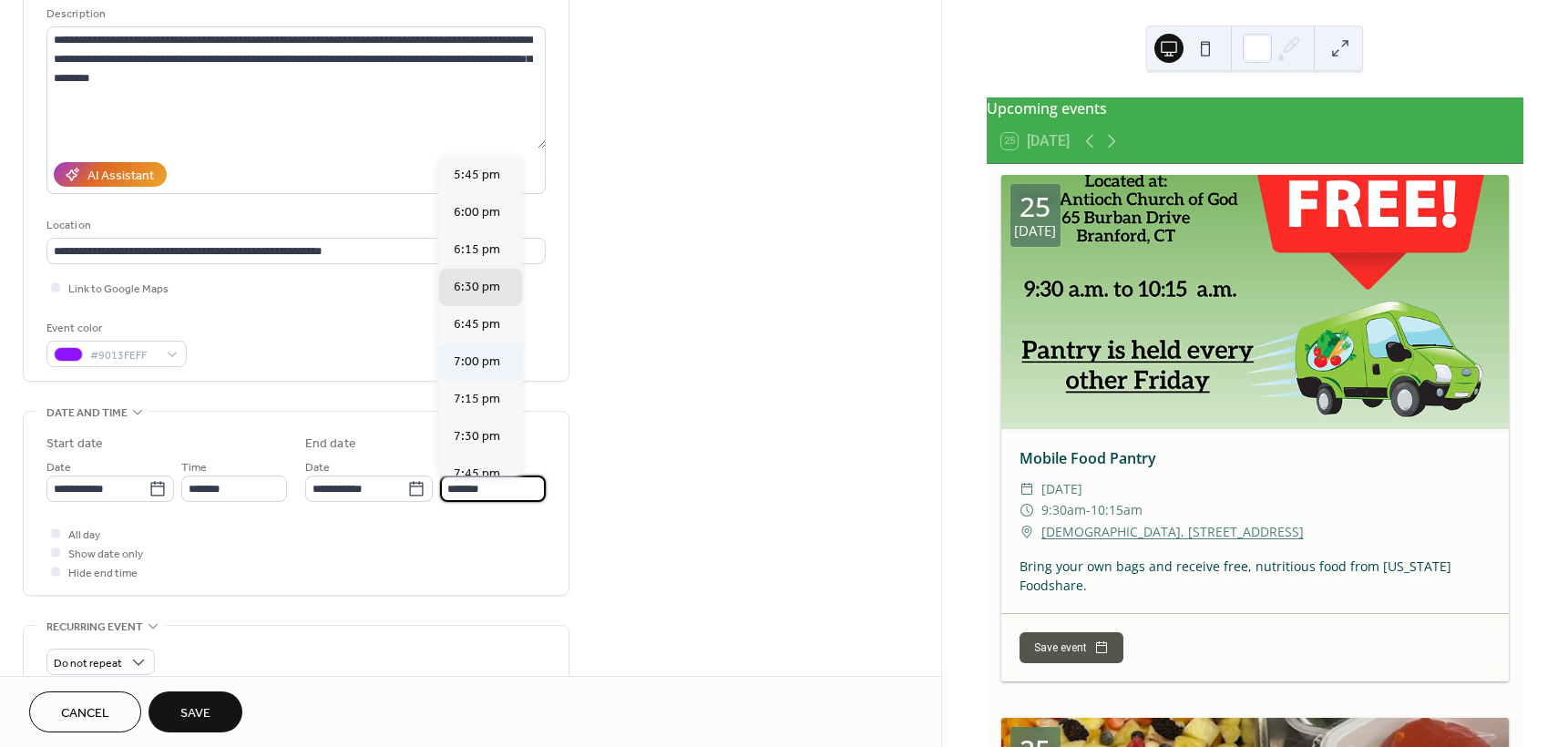 type on "*******" 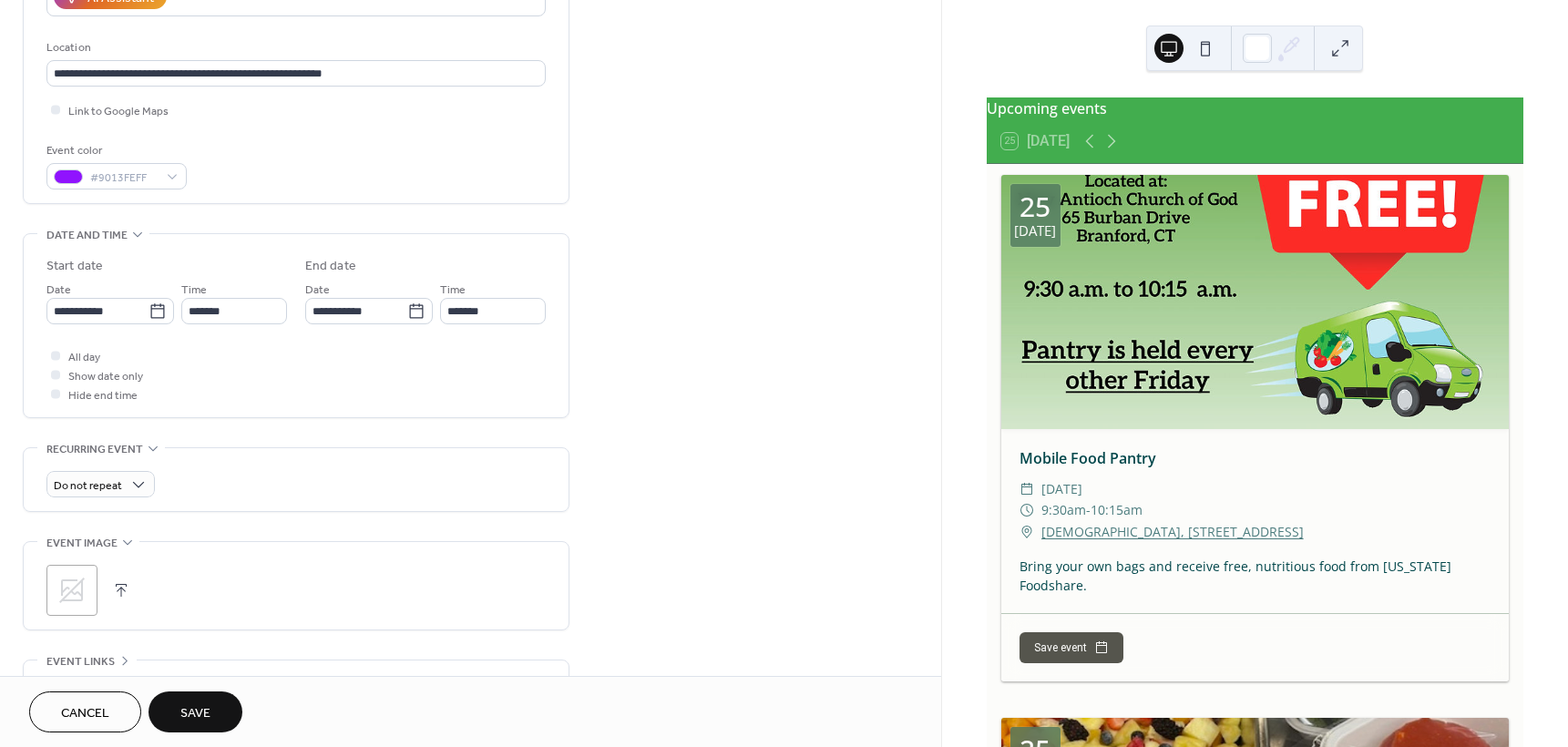 scroll, scrollTop: 364, scrollLeft: 0, axis: vertical 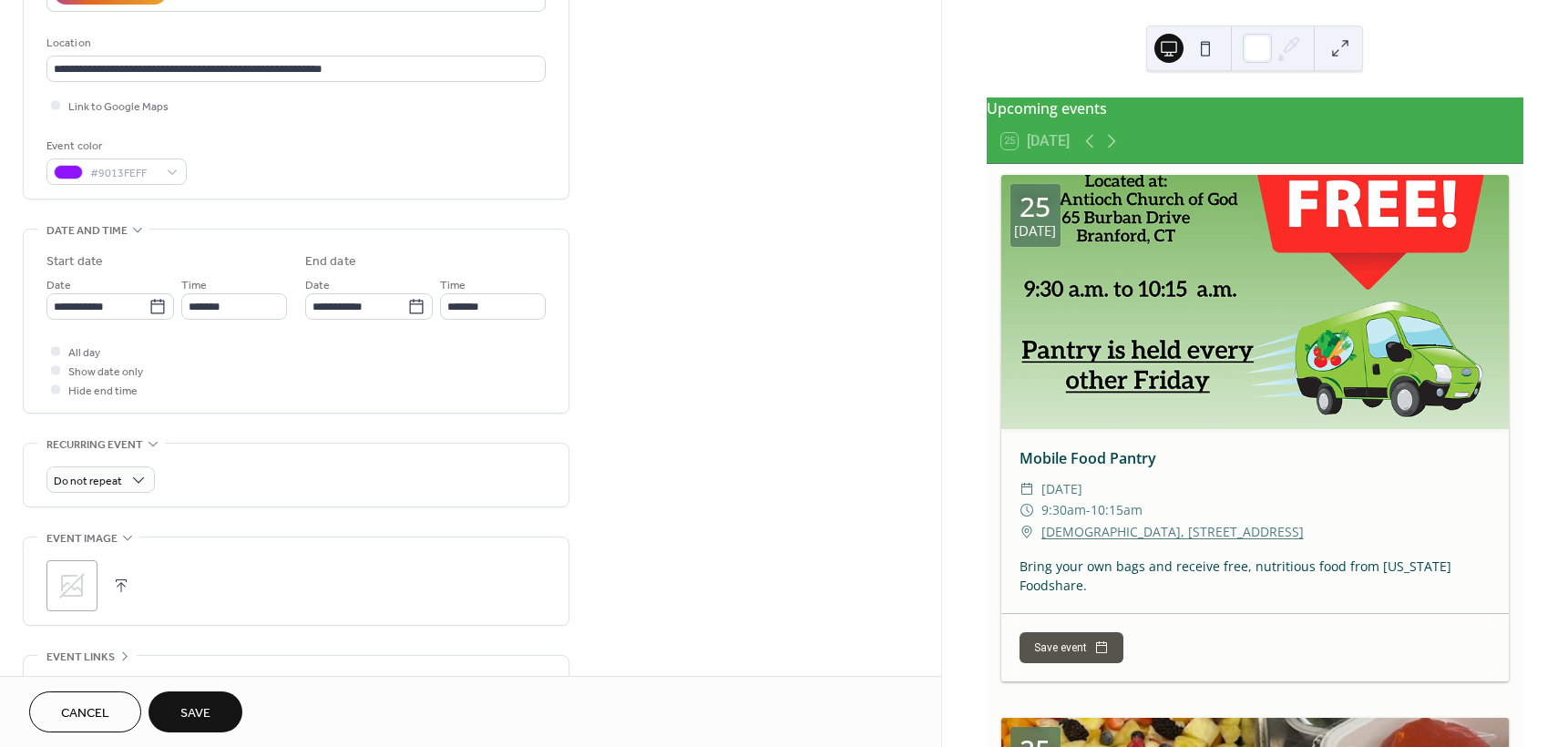 click on ";" at bounding box center [72, 586] 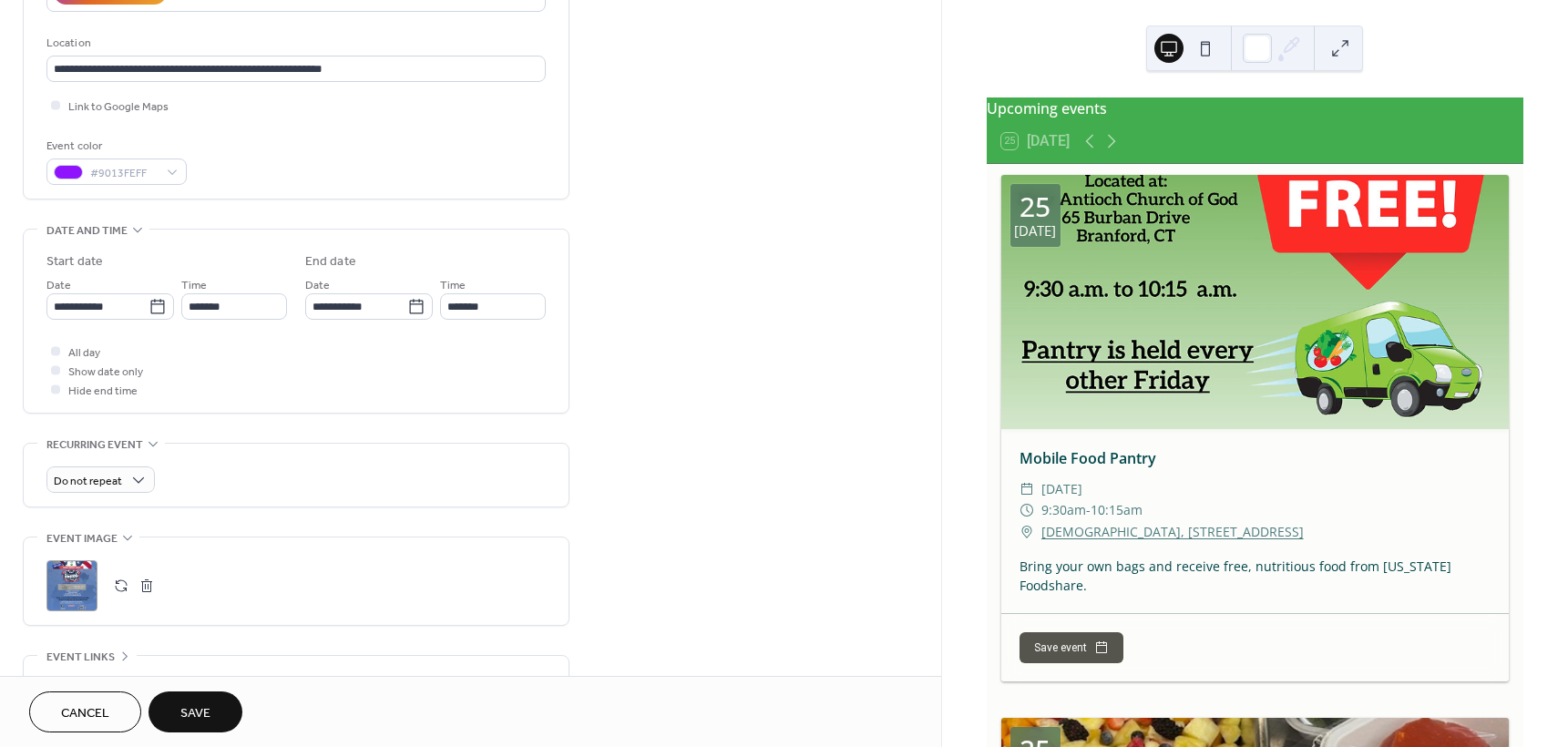 click on "Save" at bounding box center [195, 713] 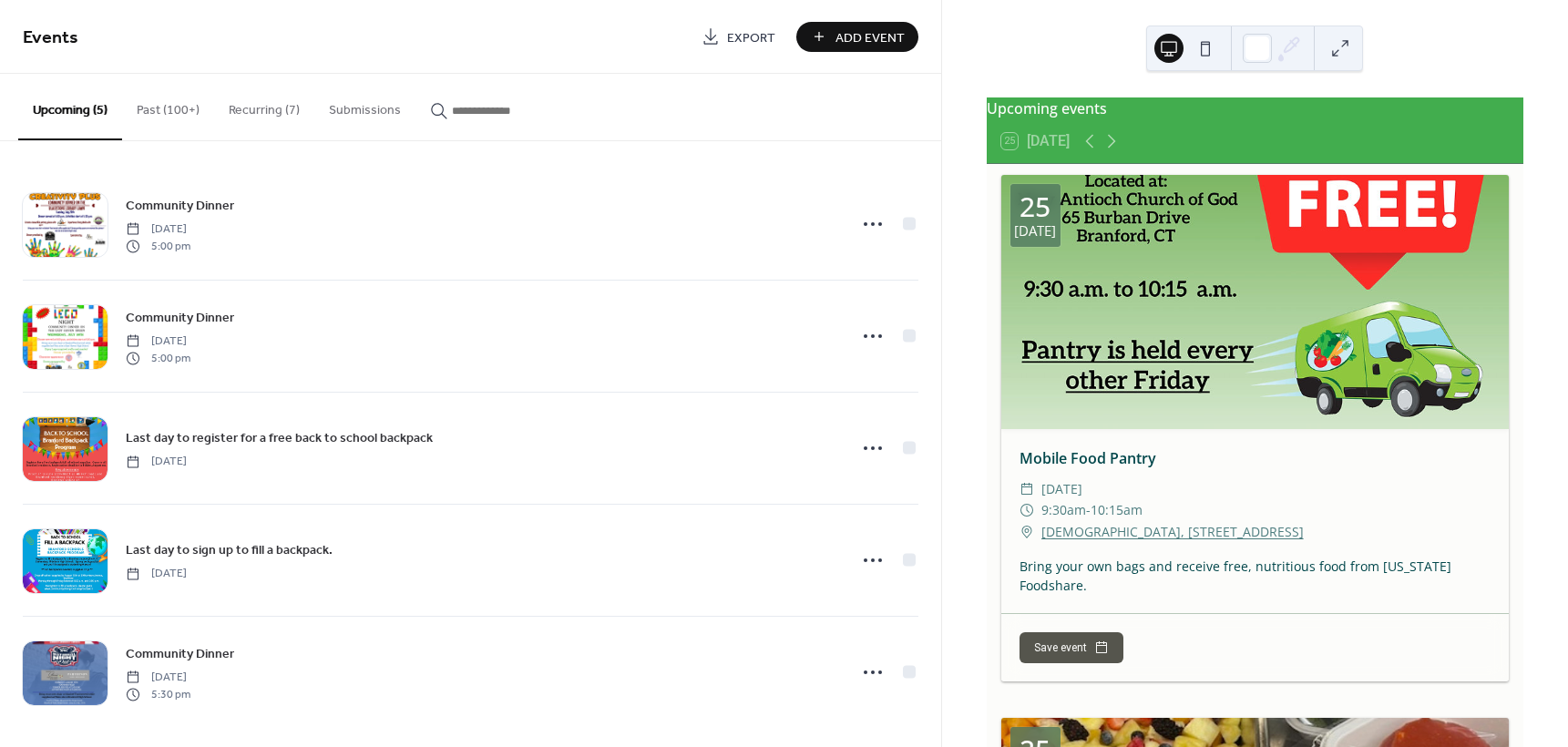 click on "Add Event" at bounding box center [870, 37] 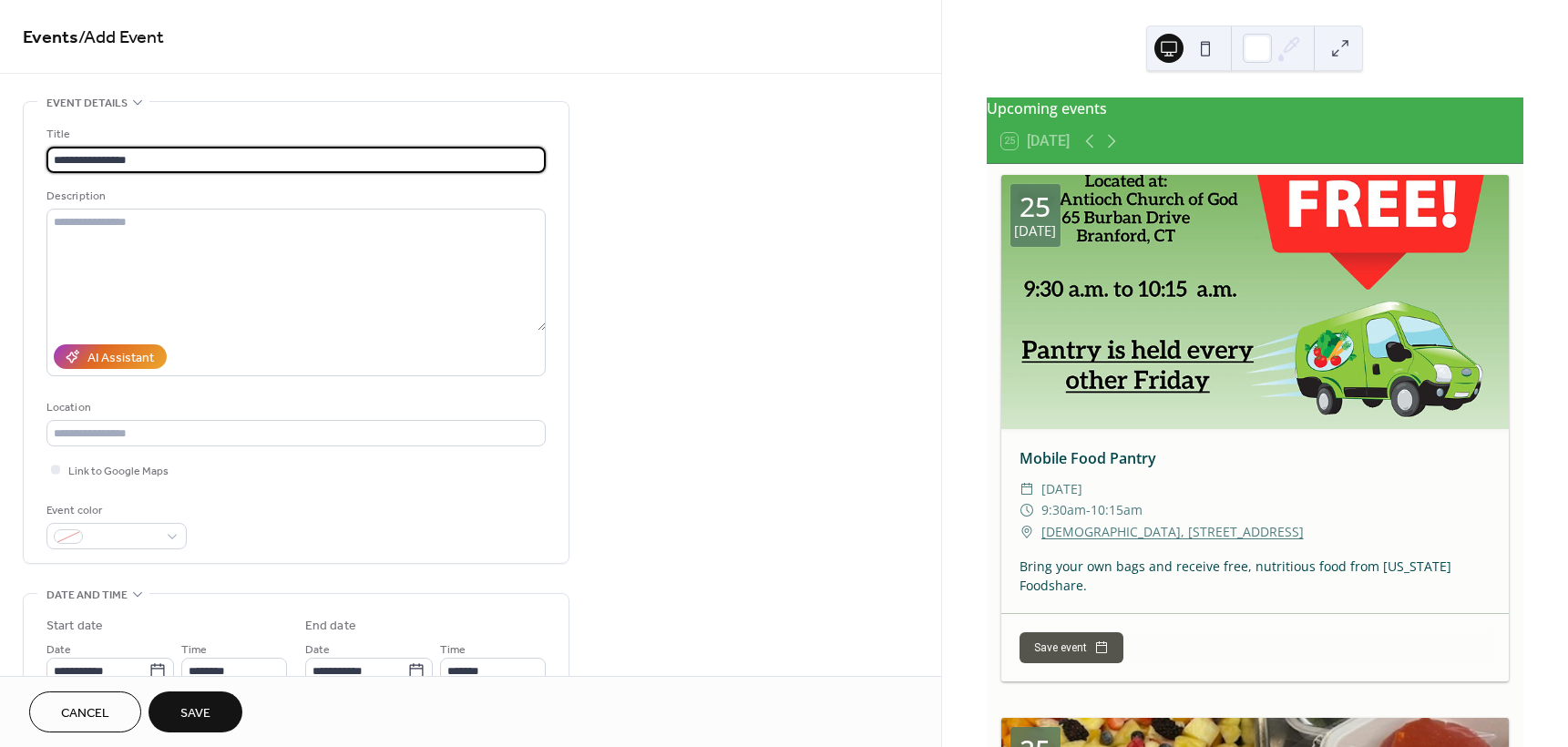 type on "**********" 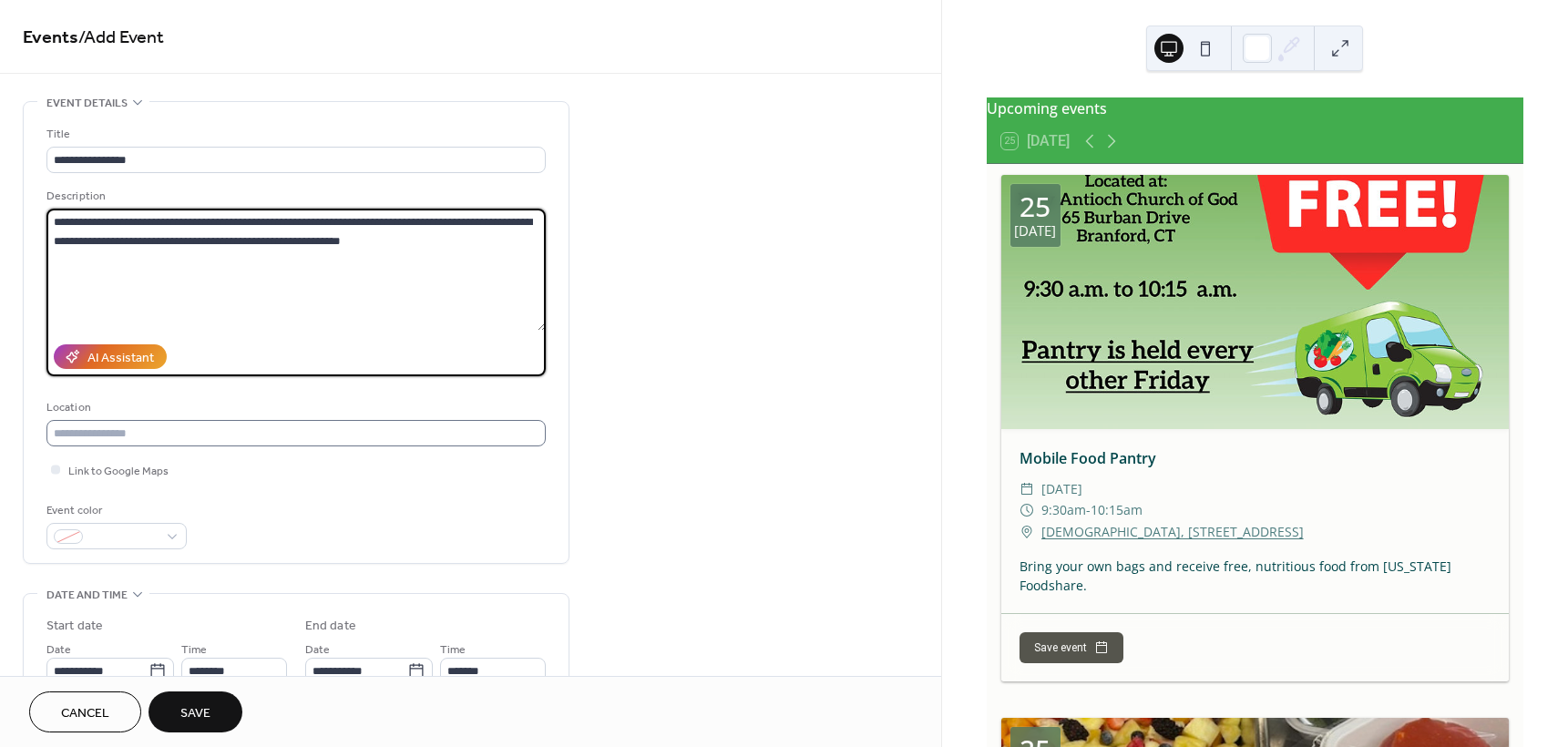 type on "**********" 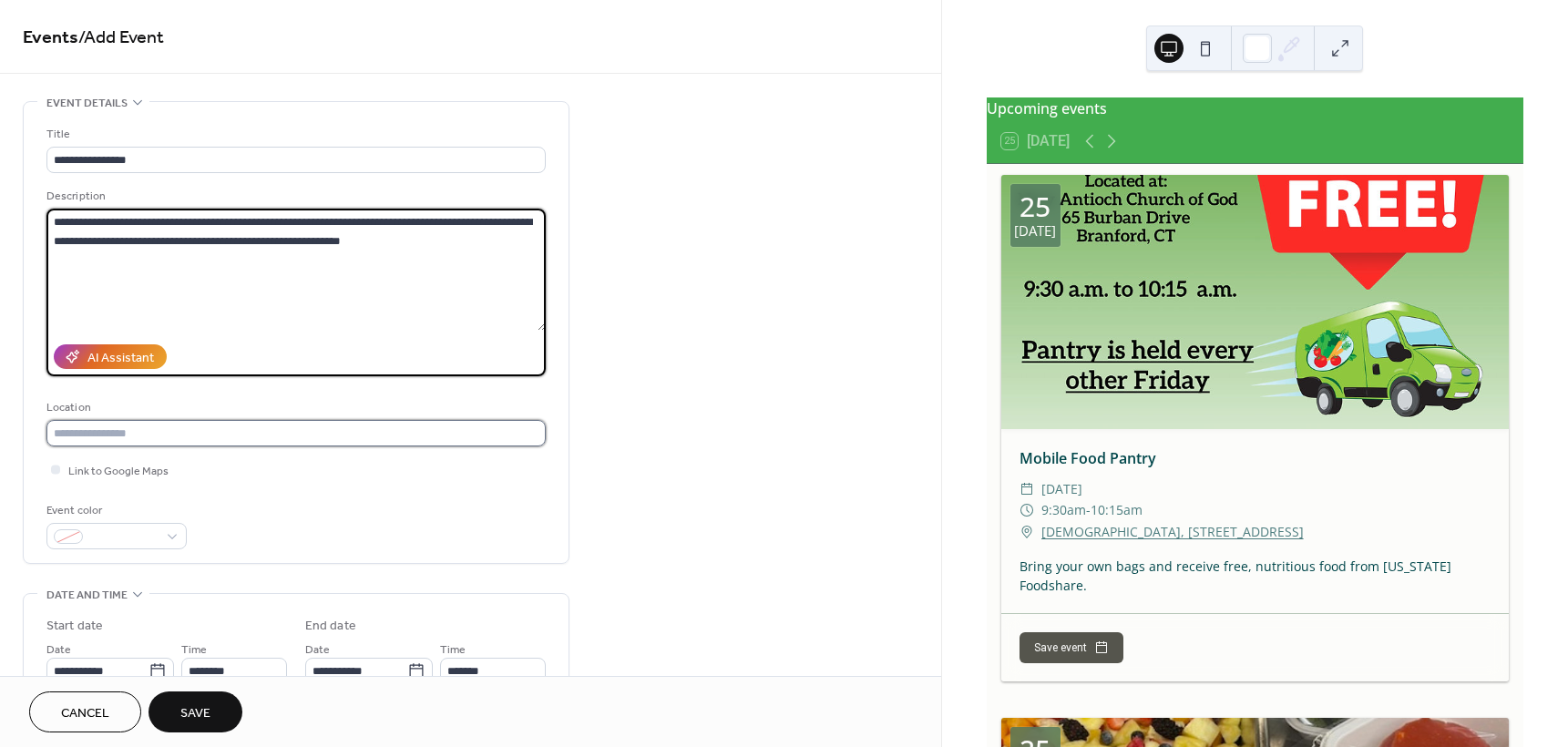 click at bounding box center (296, 433) 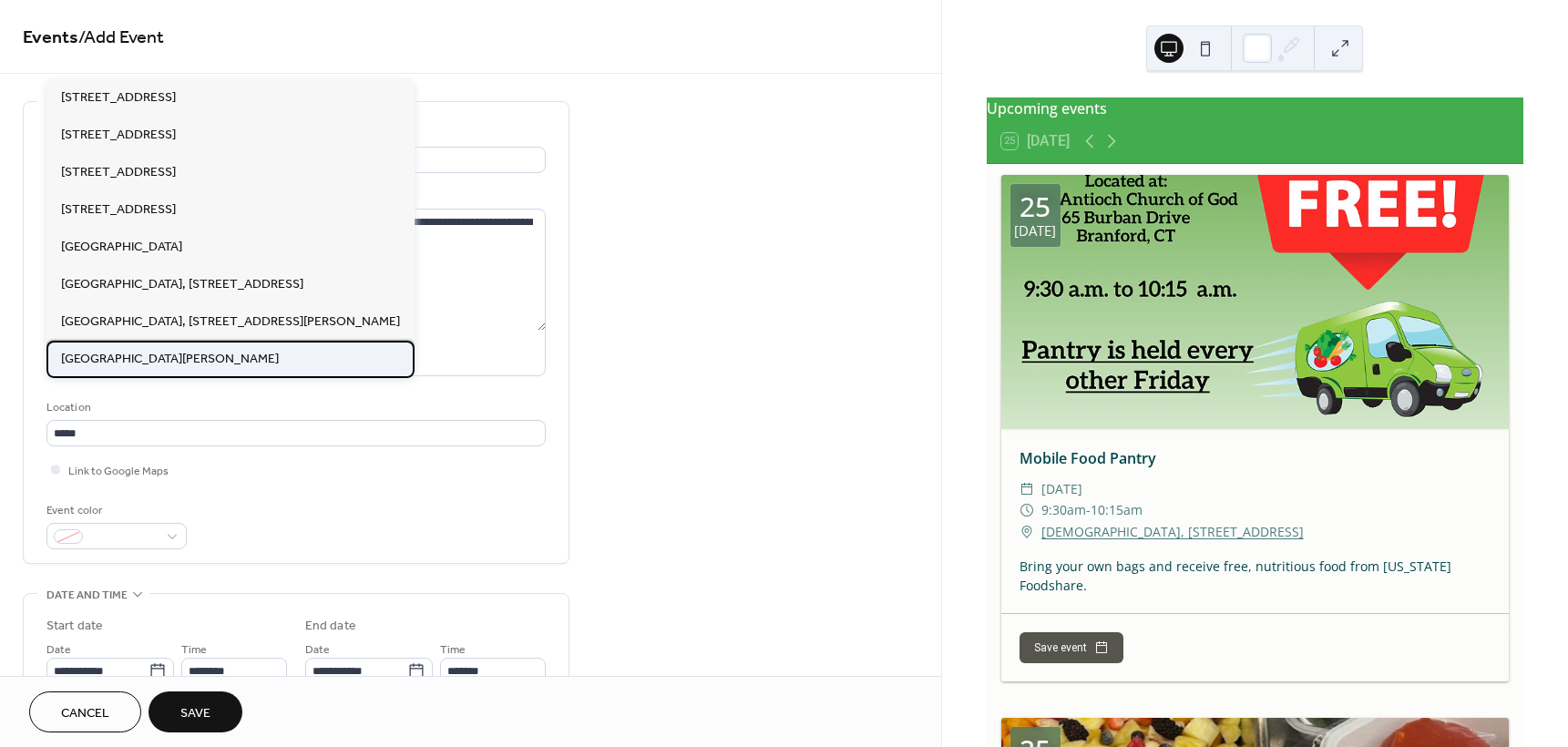 click on "[GEOGRAPHIC_DATA][PERSON_NAME]" at bounding box center (169, 359) 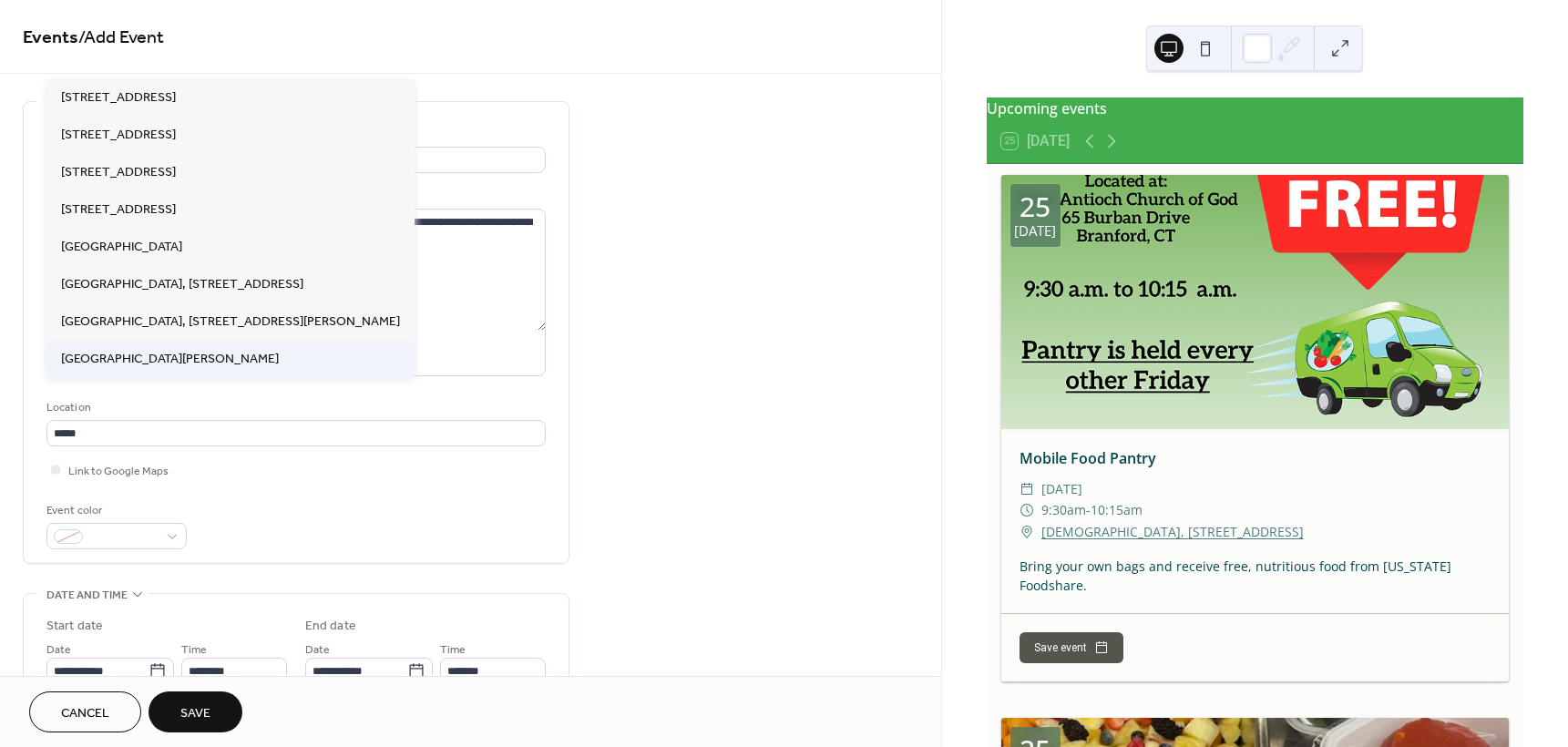 type on "**********" 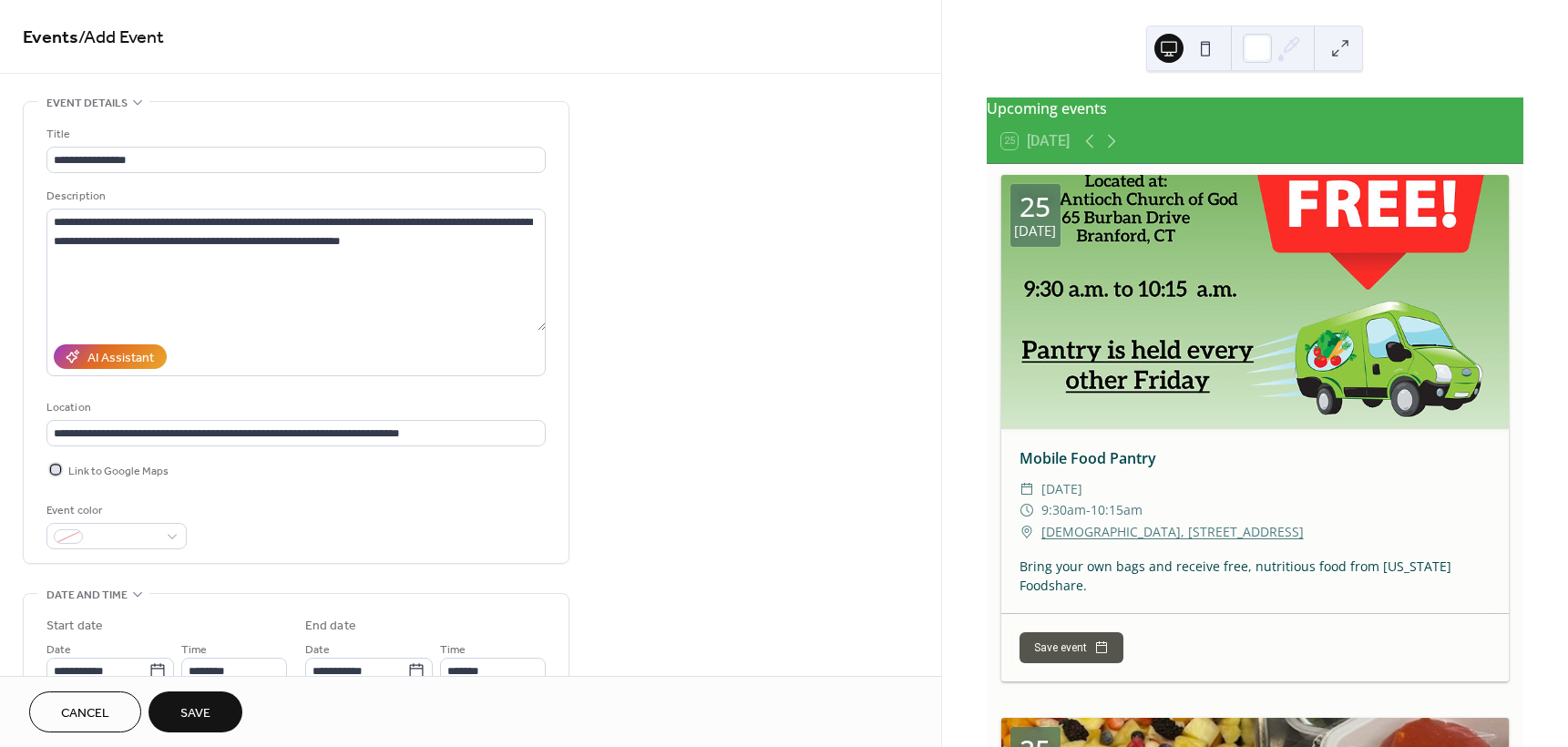 click at bounding box center (56, 469) 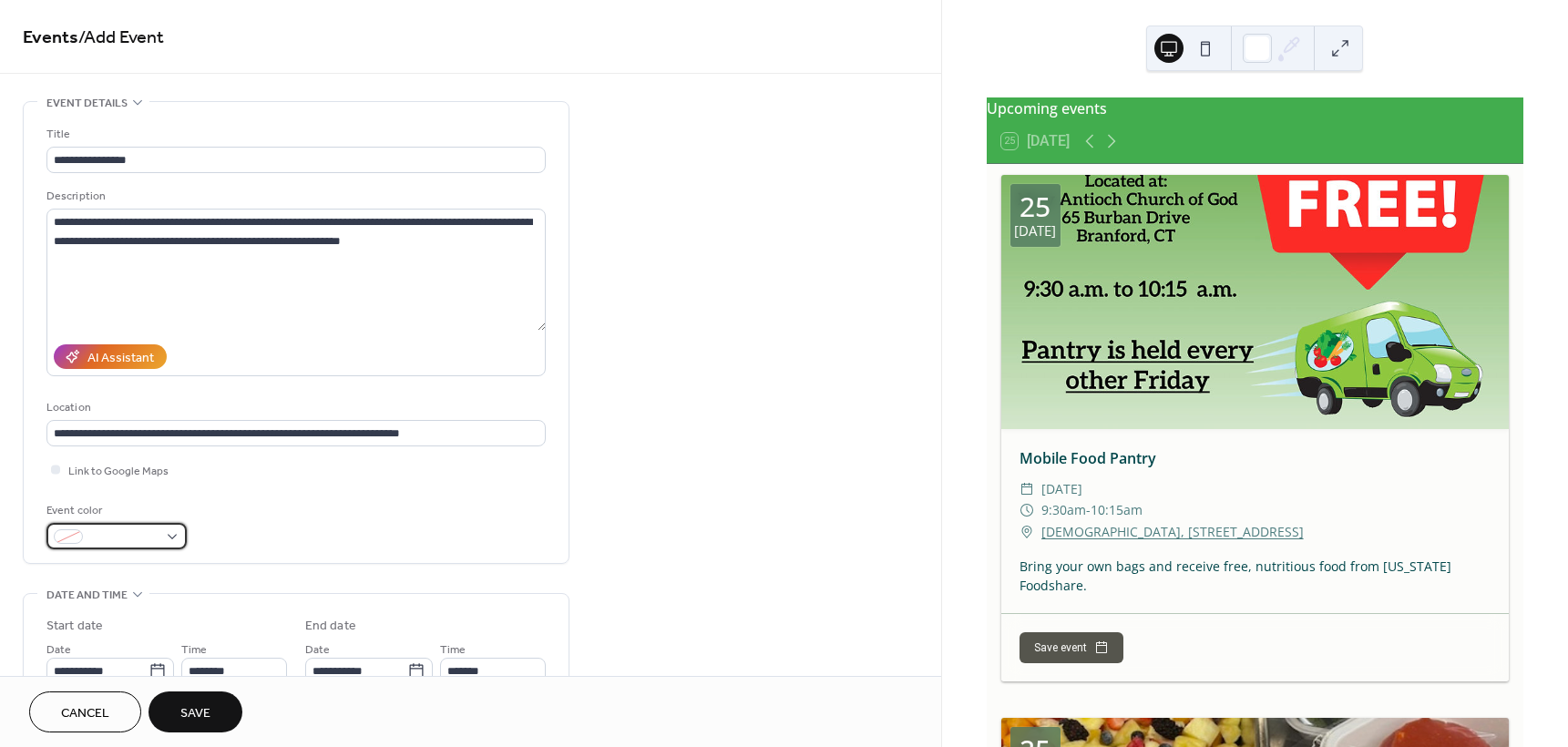 click at bounding box center [117, 536] 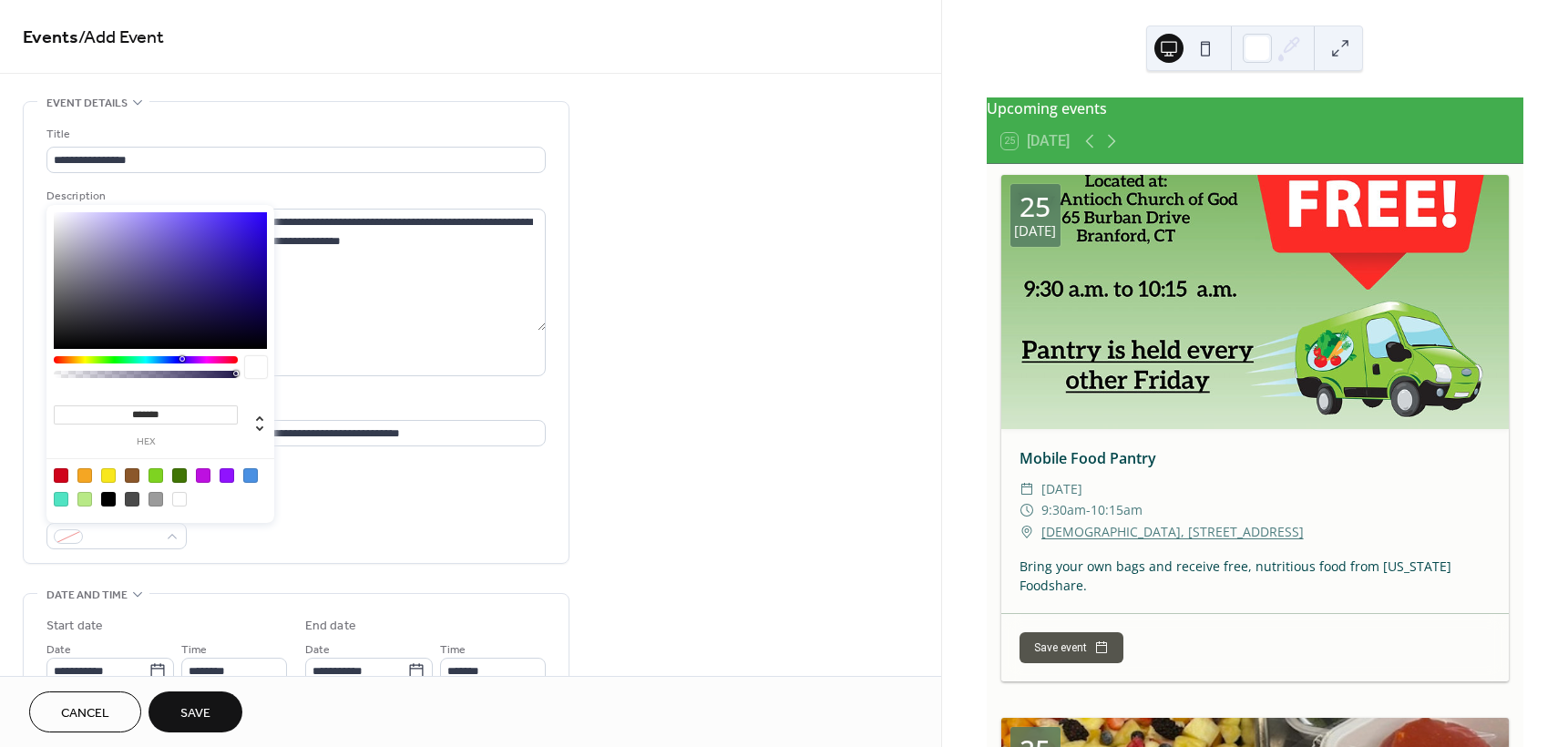 click at bounding box center (227, 476) 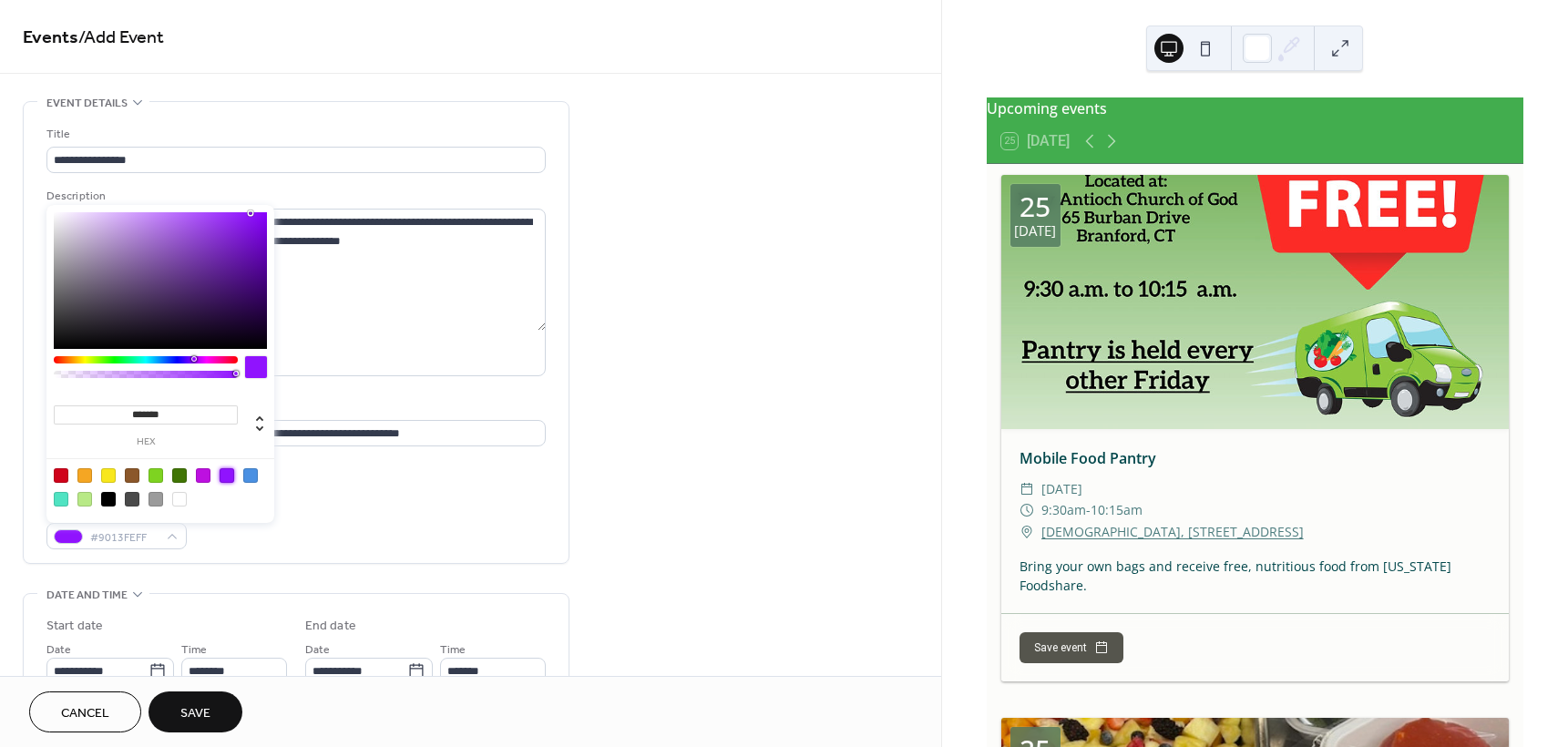 click on "**********" at bounding box center [296, 337] 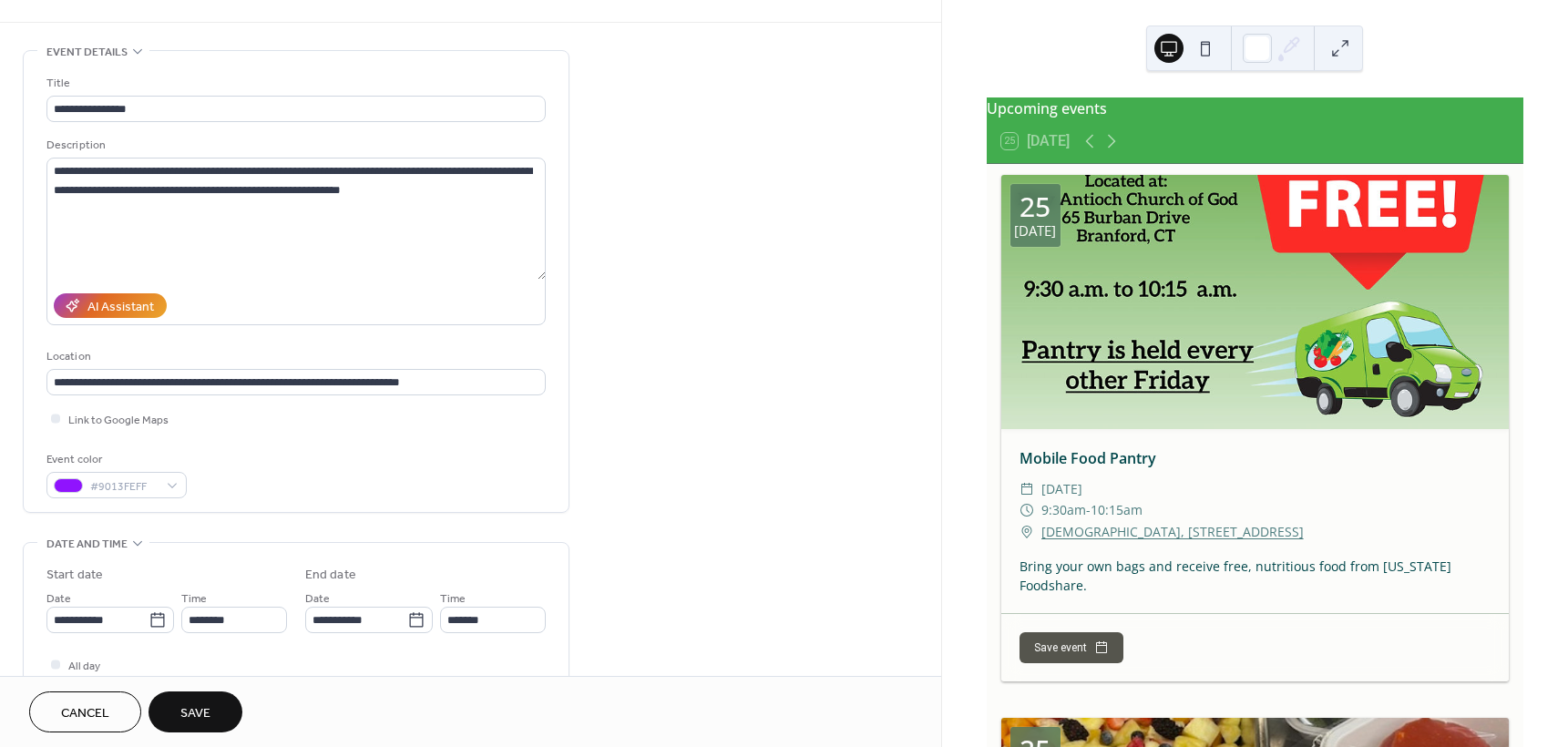 scroll, scrollTop: 182, scrollLeft: 0, axis: vertical 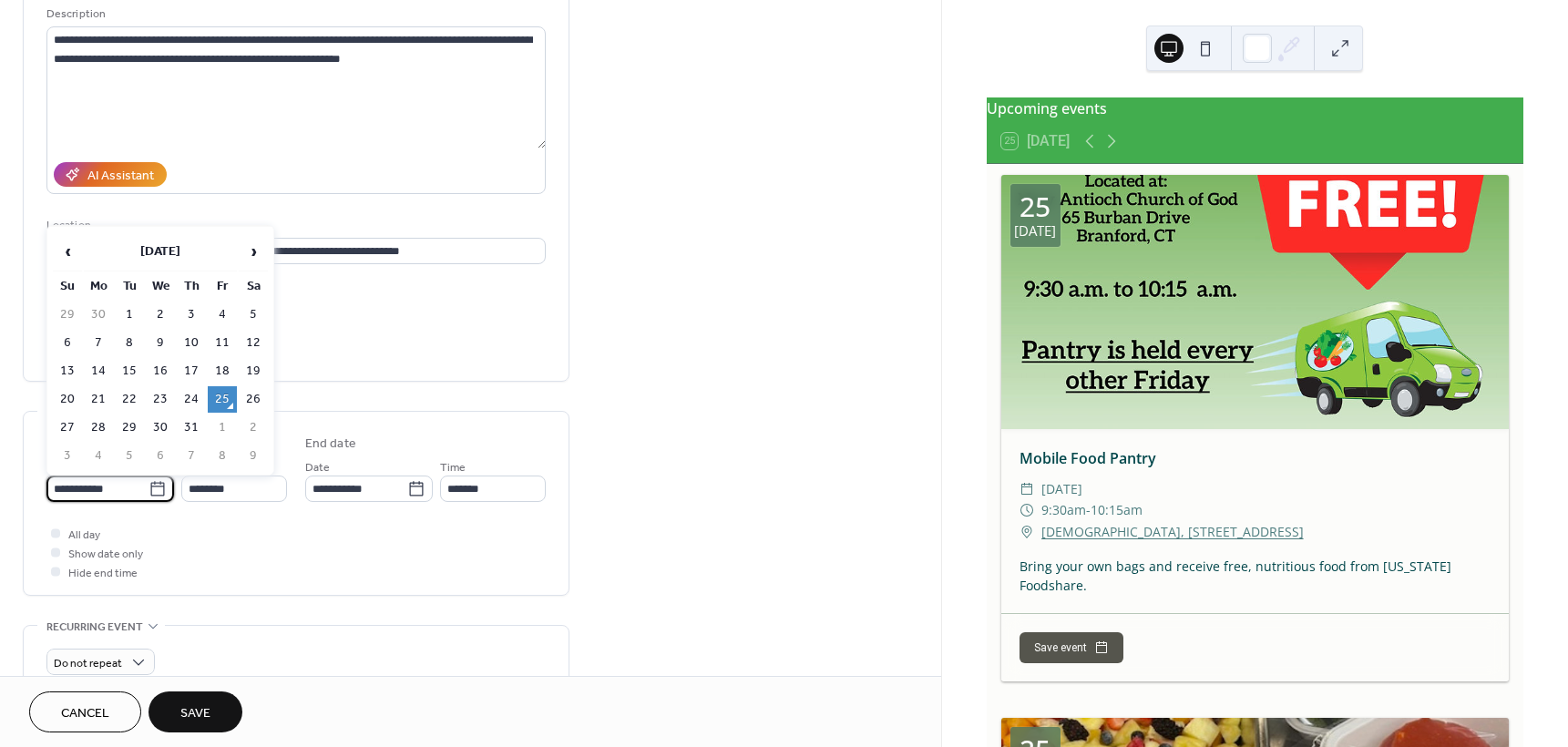 click on "**********" at bounding box center (97, 488) 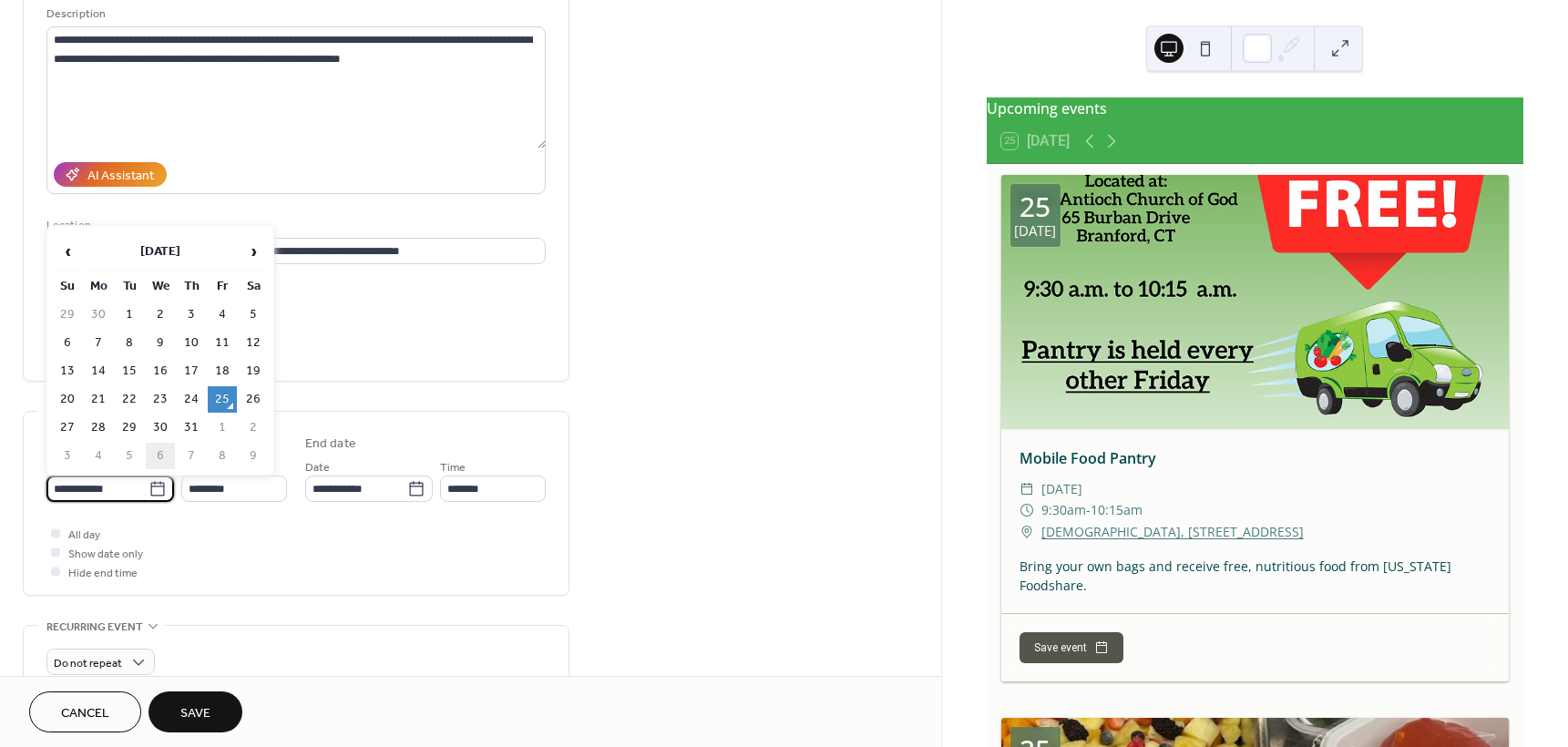 click on "6" at bounding box center [160, 455] 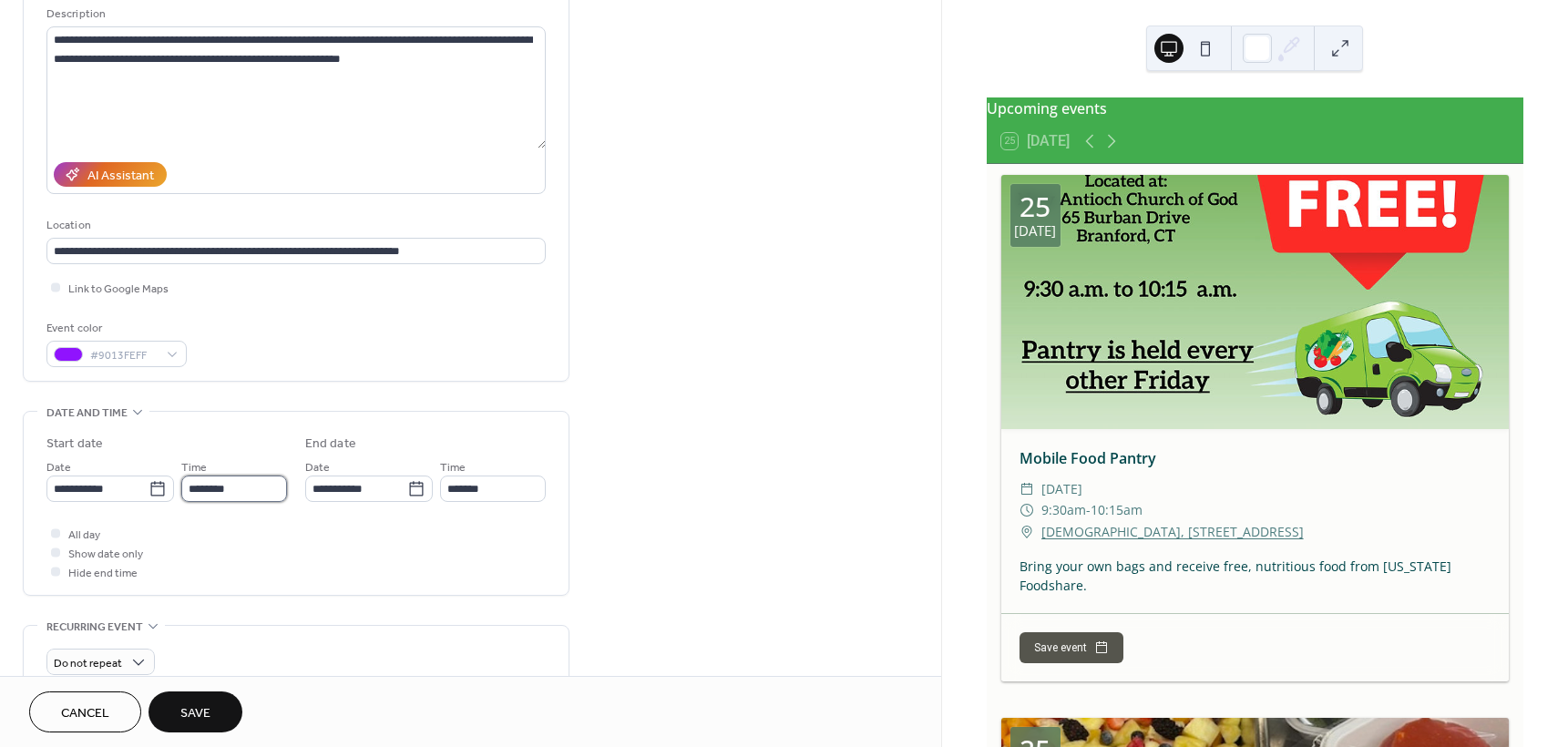click on "********" at bounding box center (234, 488) 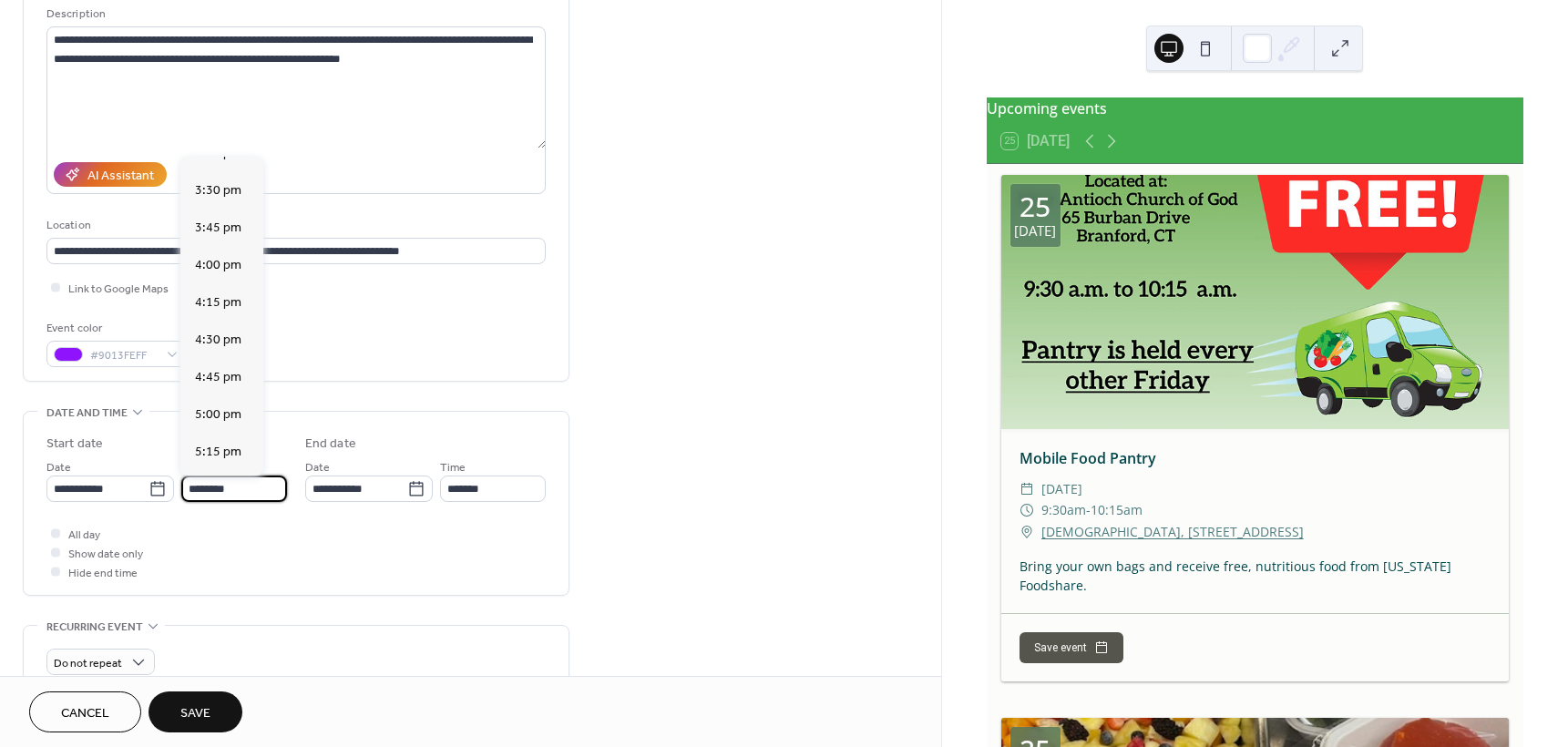 scroll, scrollTop: 2339, scrollLeft: 0, axis: vertical 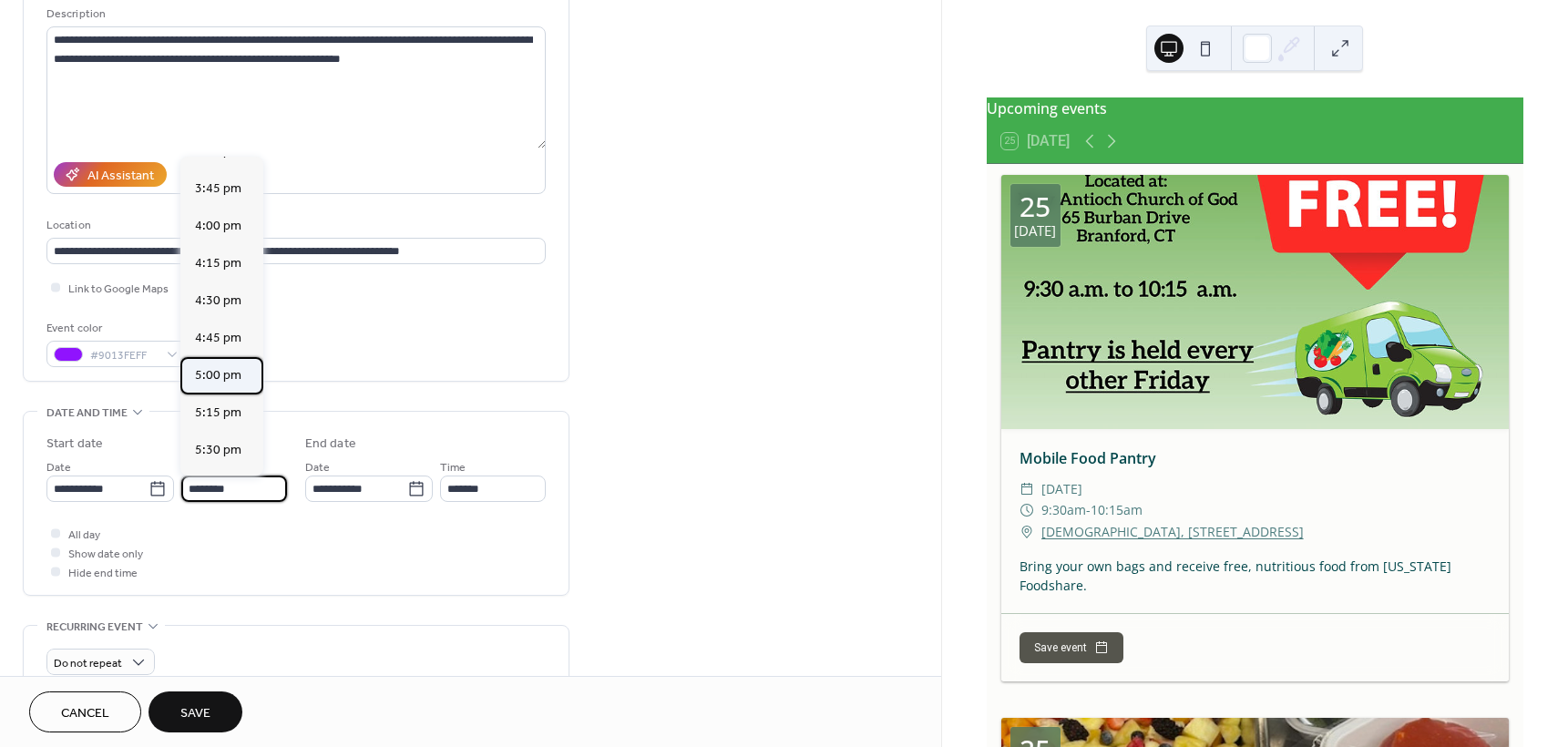 click on "5:00 pm" at bounding box center (218, 375) 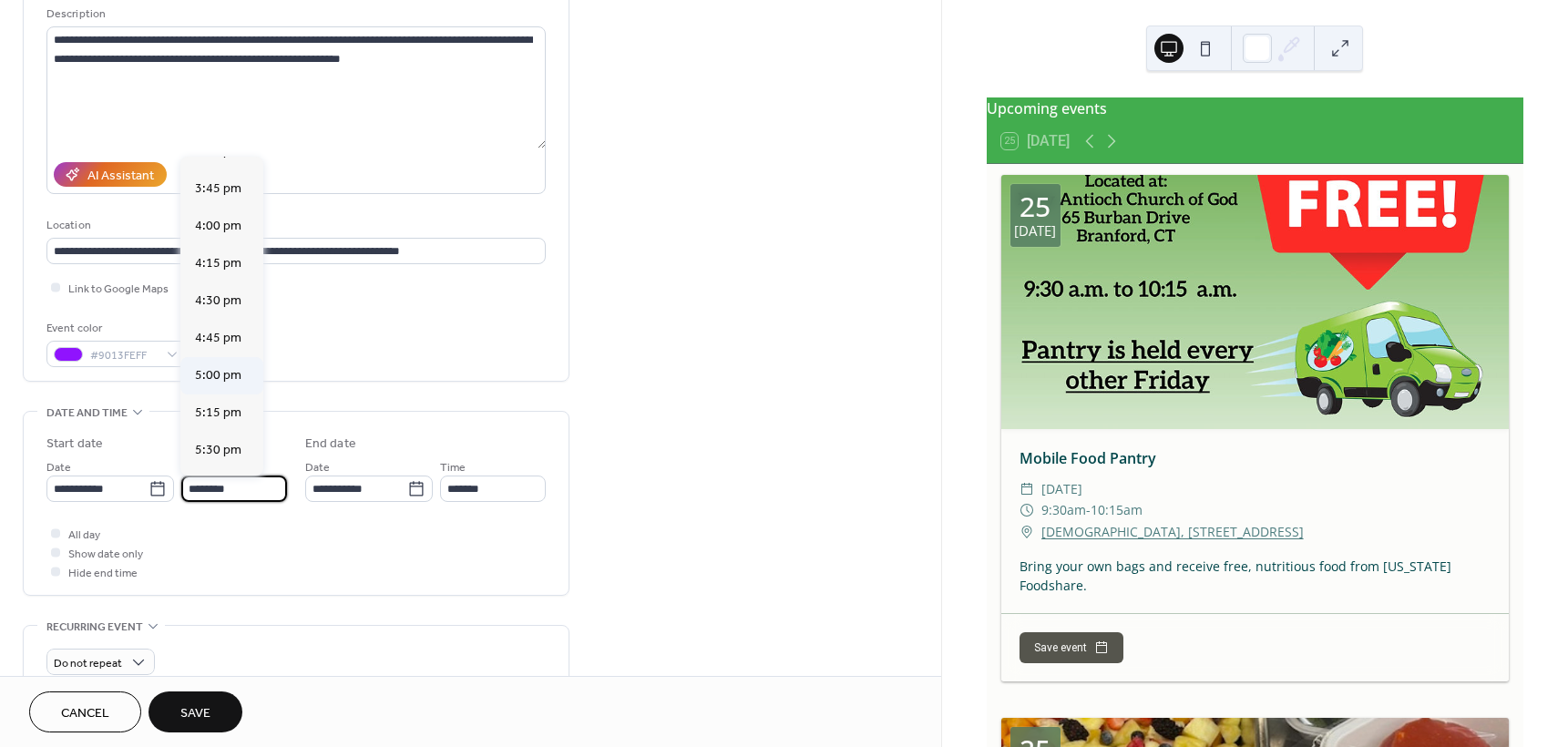 type on "*******" 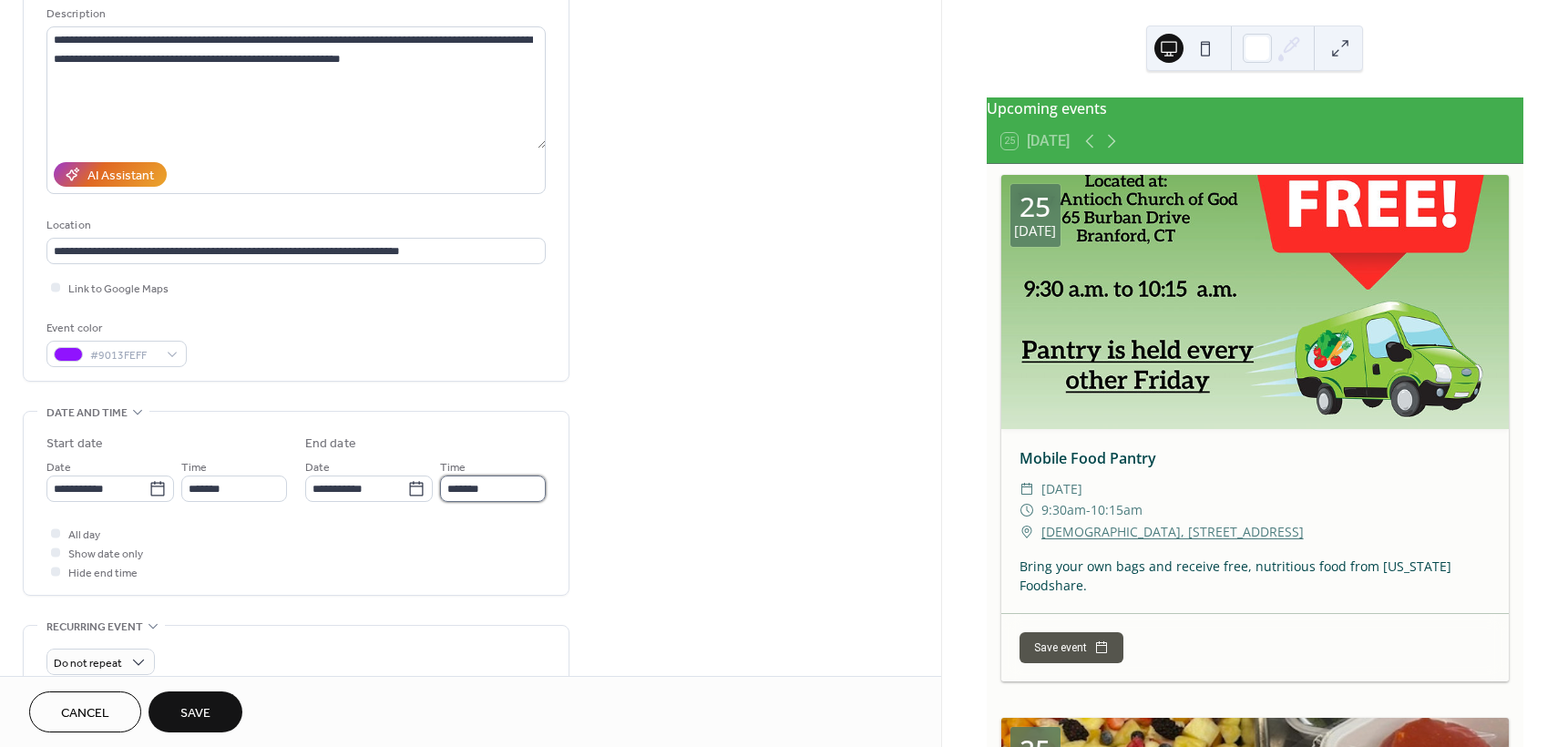 click on "*******" at bounding box center (493, 488) 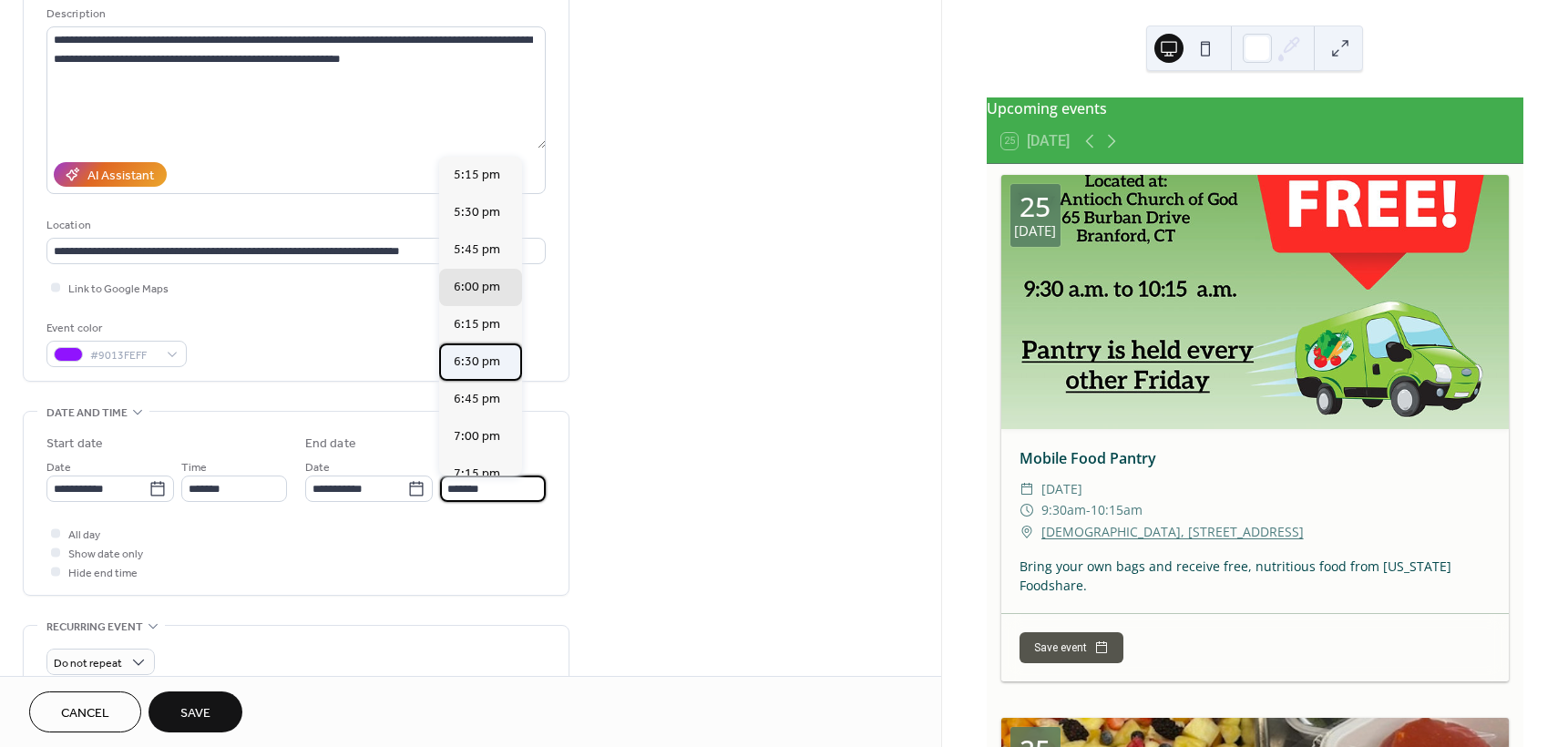 click on "6:30 pm" at bounding box center [477, 362] 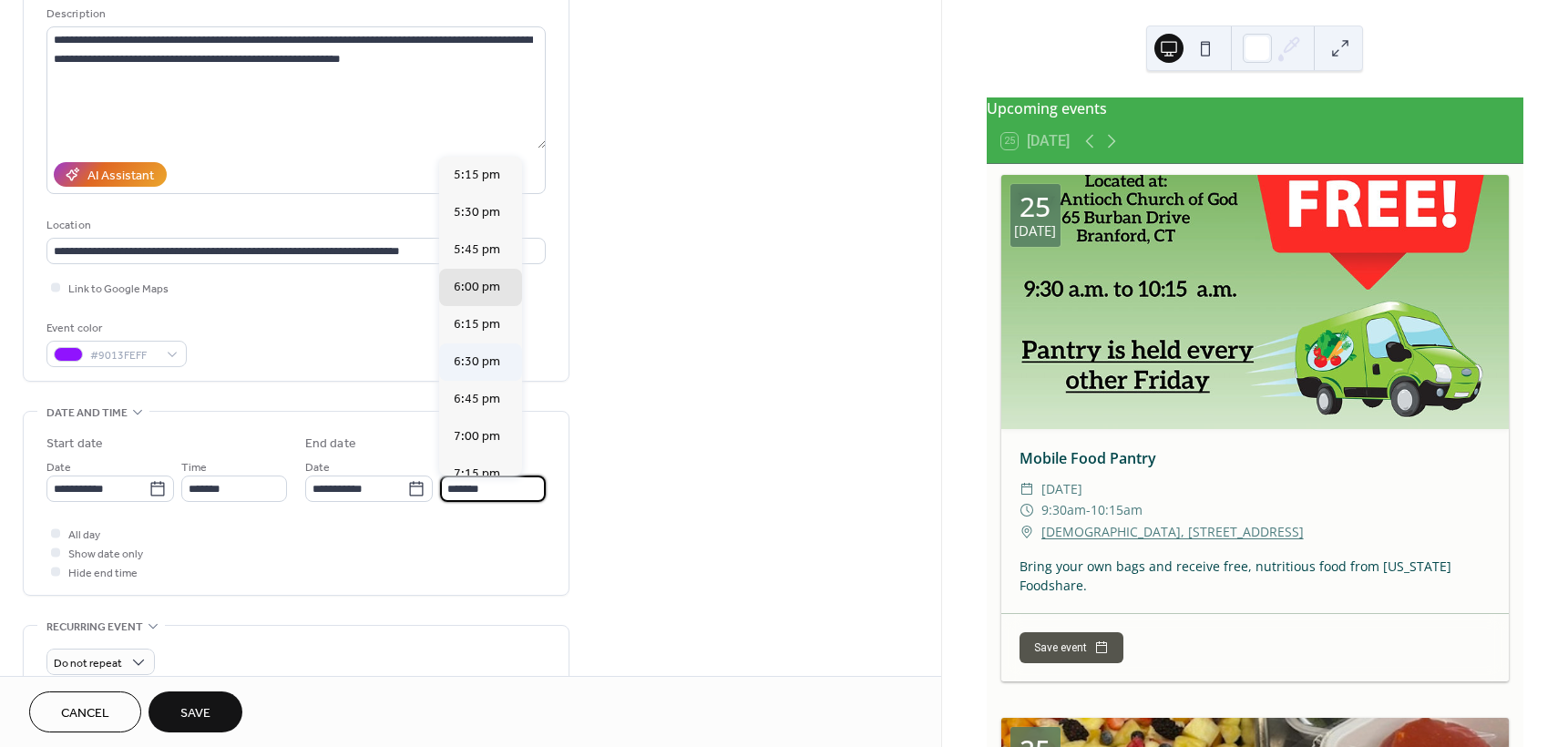 type on "*******" 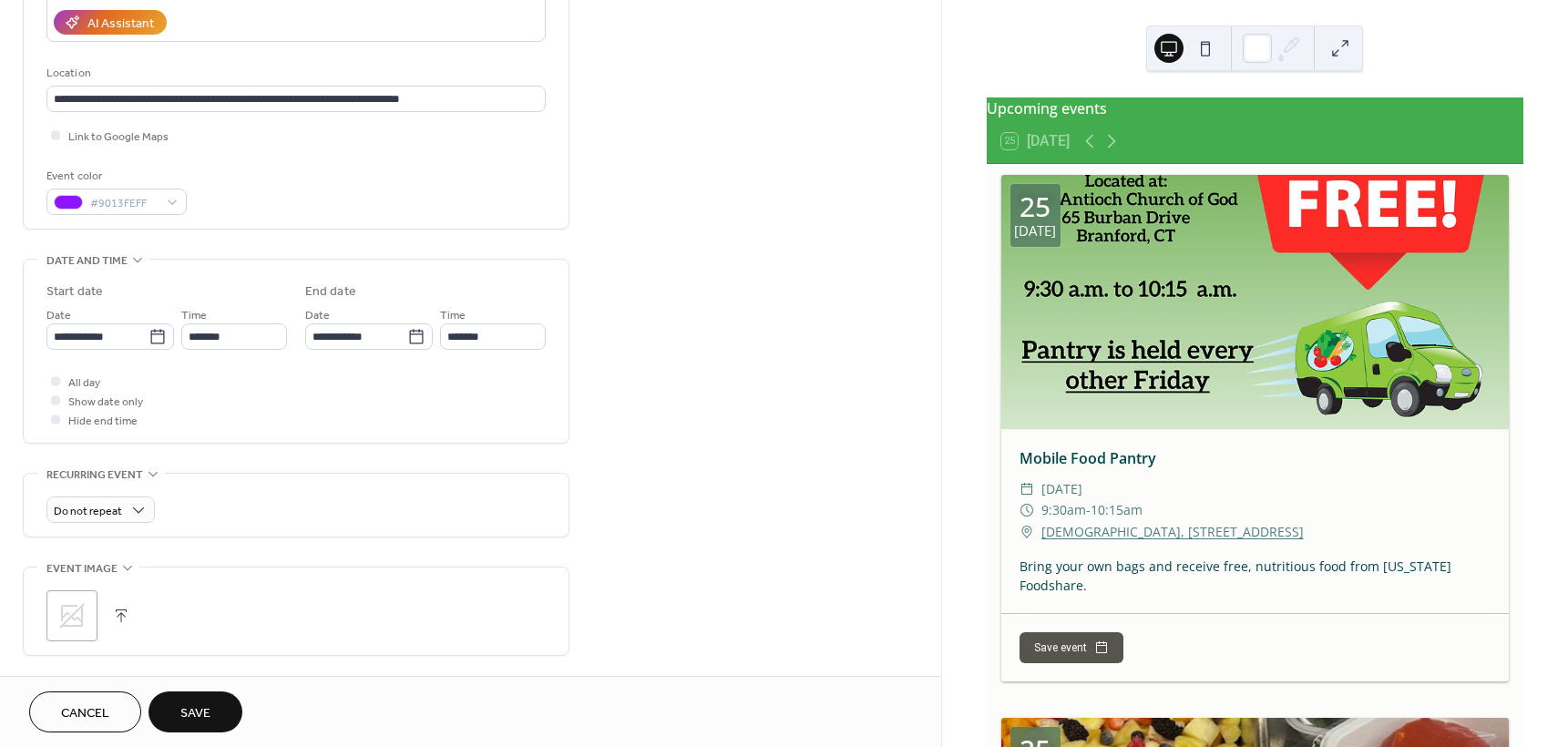 scroll, scrollTop: 364, scrollLeft: 0, axis: vertical 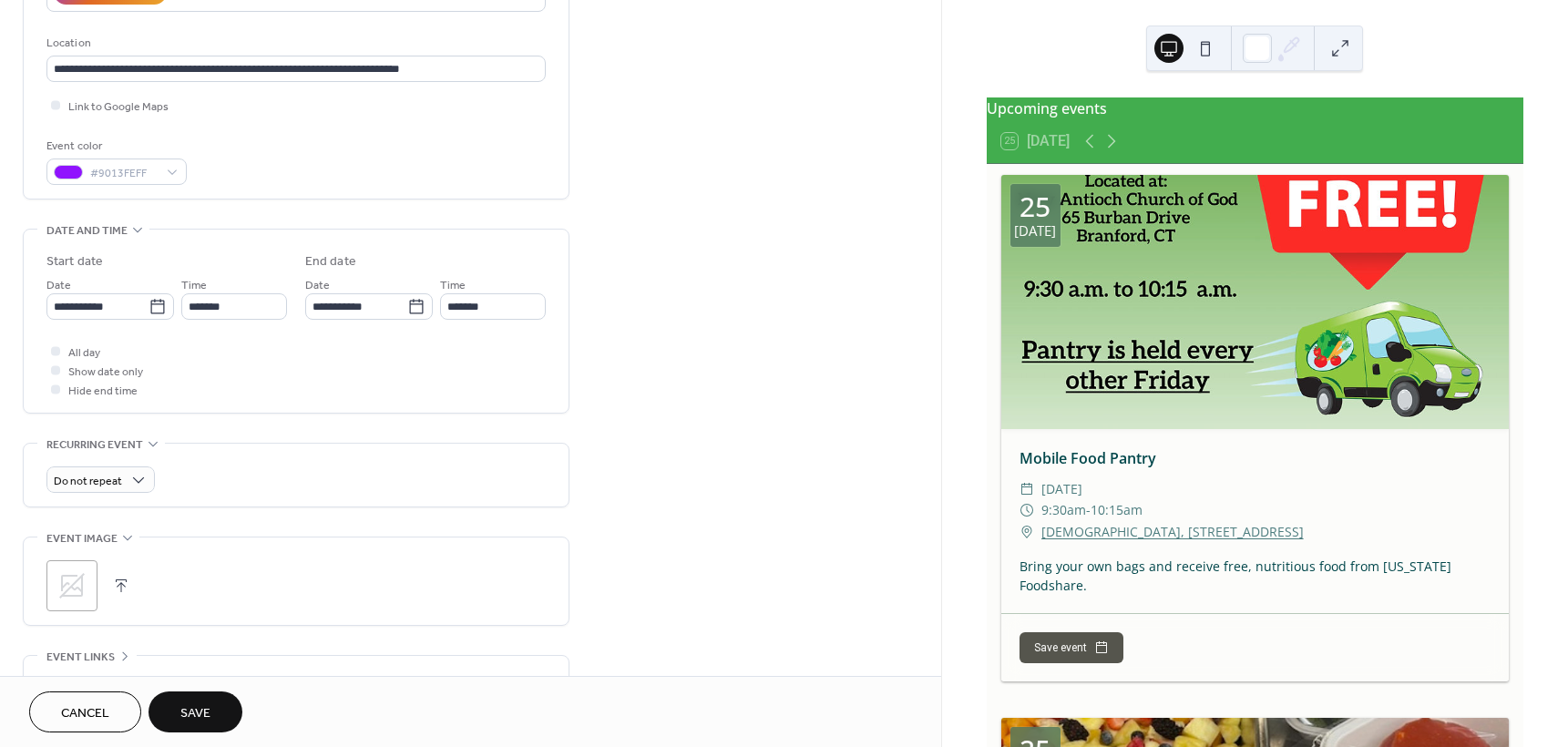 click on ";" at bounding box center (72, 586) 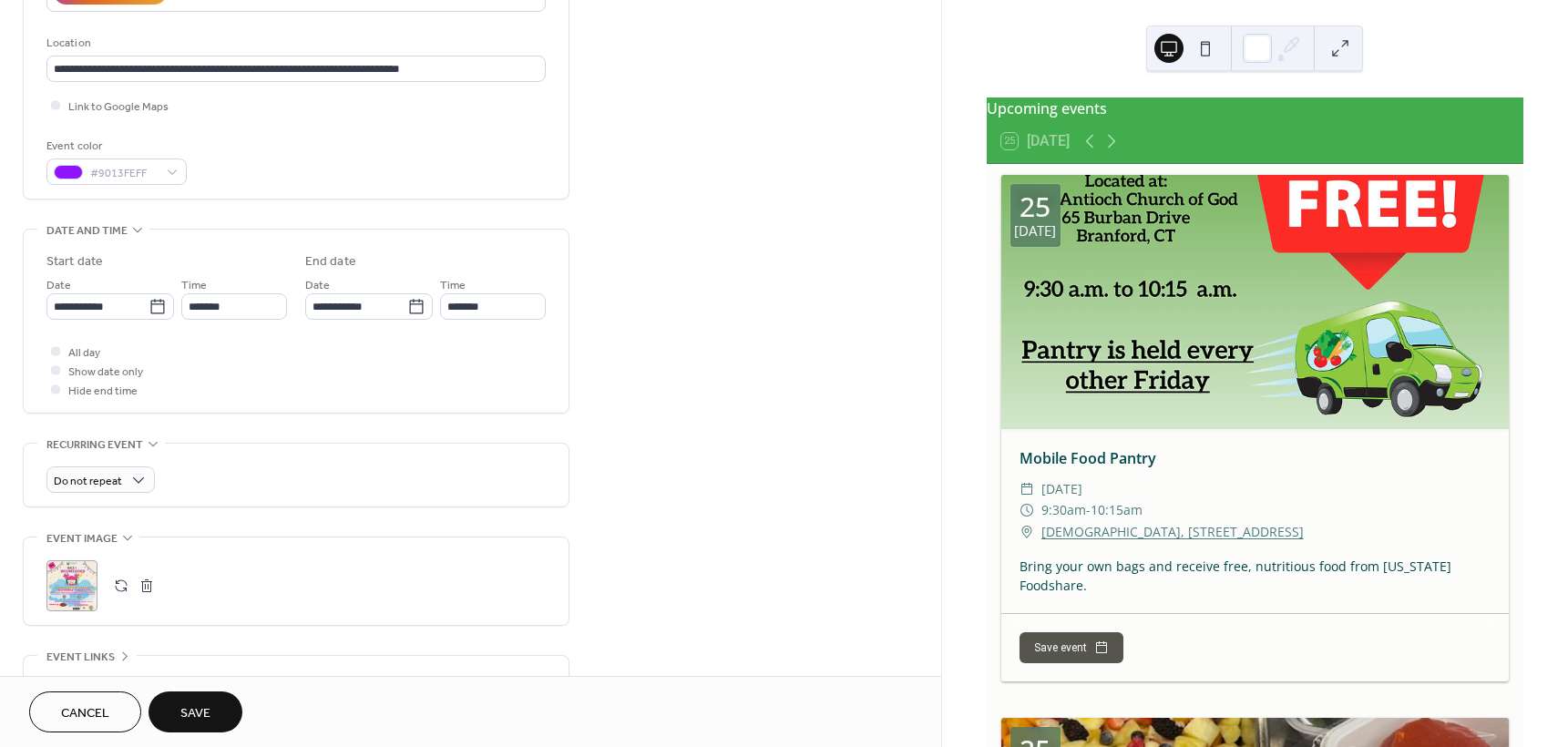 click on "Save" at bounding box center (195, 713) 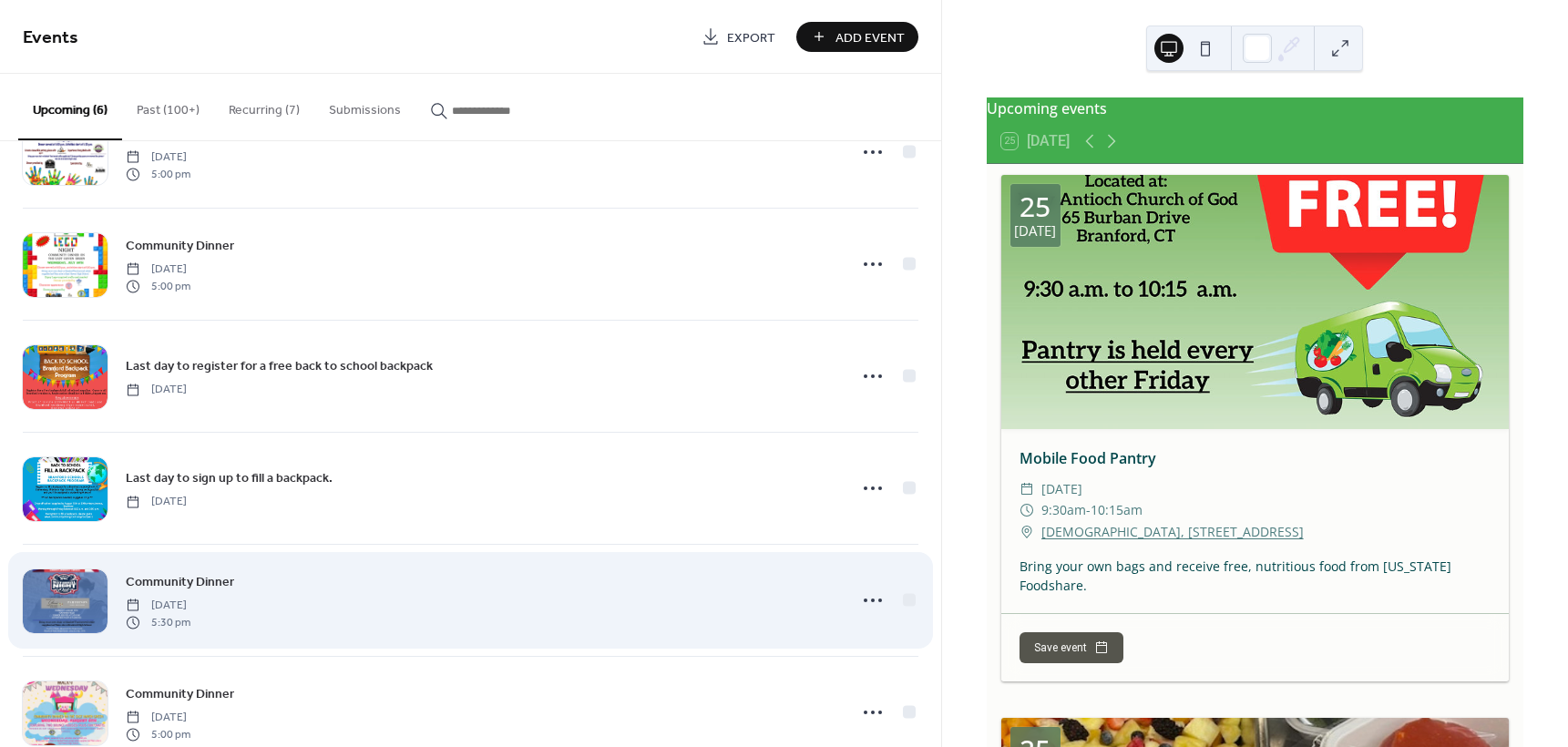 scroll, scrollTop: 120, scrollLeft: 0, axis: vertical 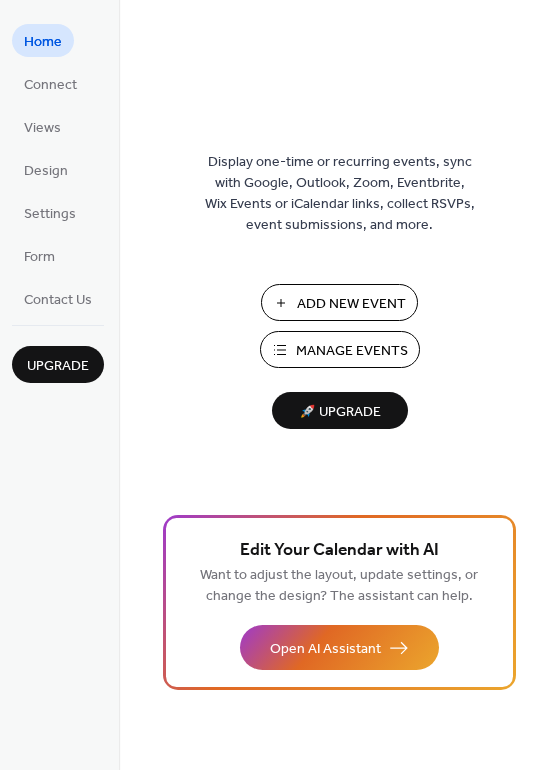 click on "Manage Events" at bounding box center [352, 351] 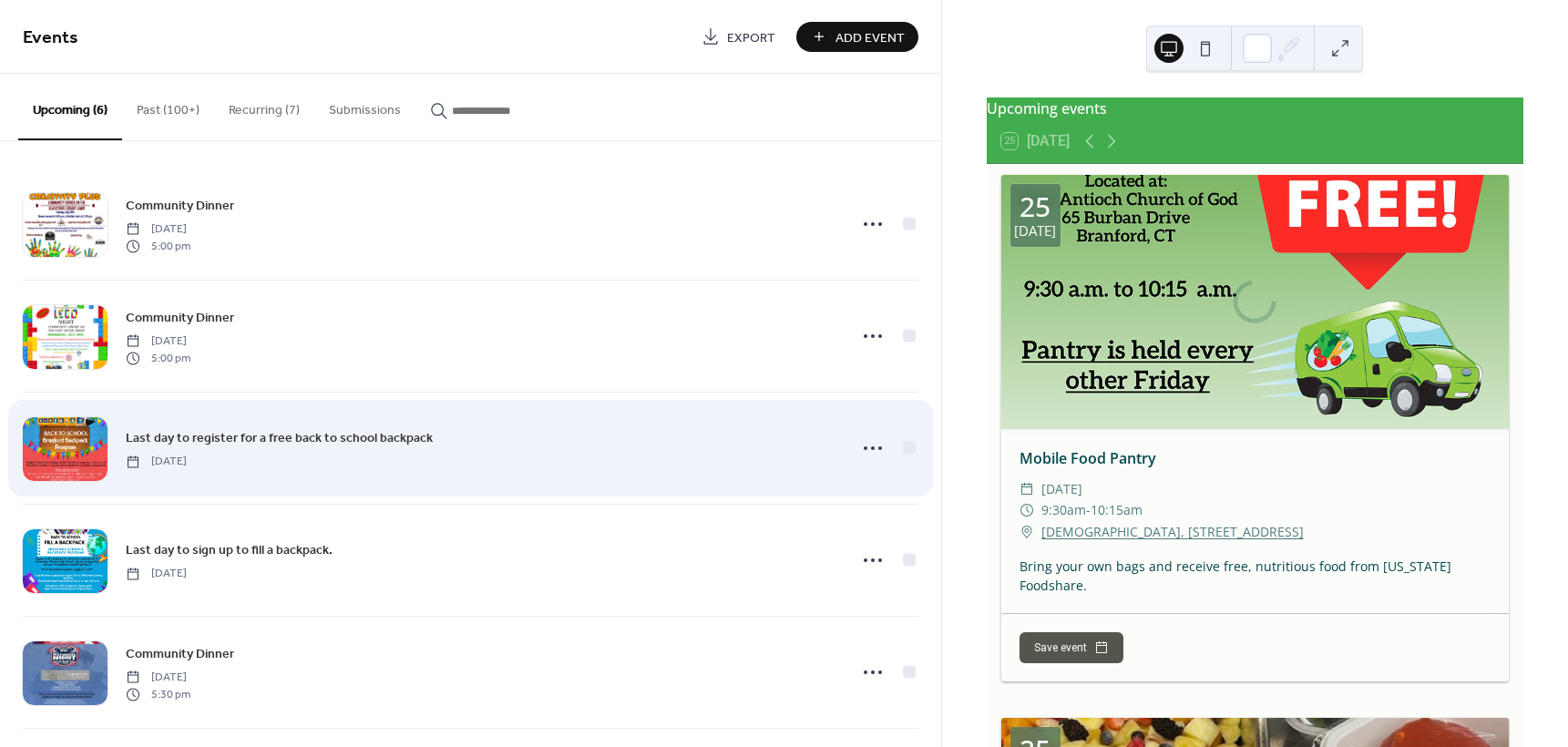 scroll, scrollTop: 0, scrollLeft: 0, axis: both 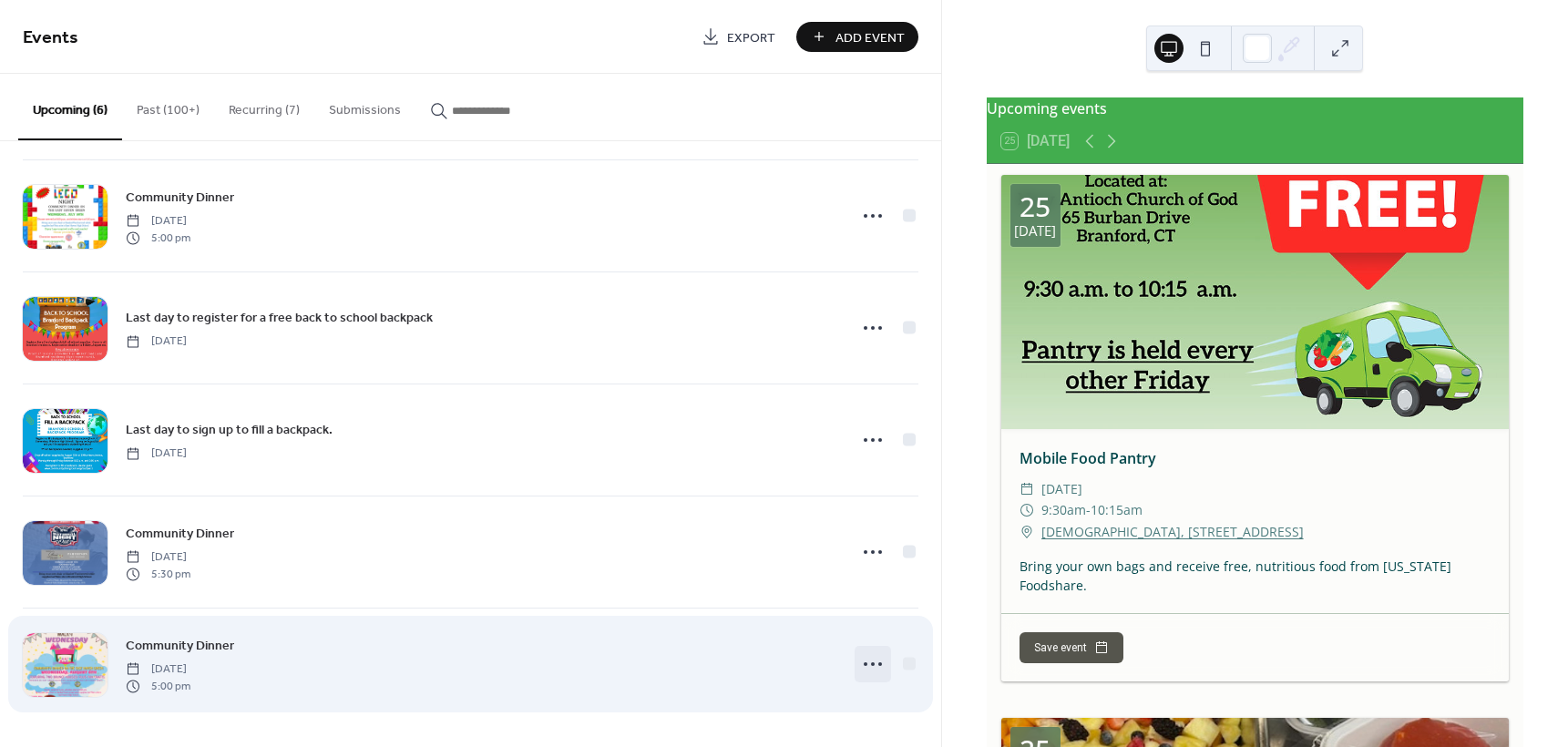 click 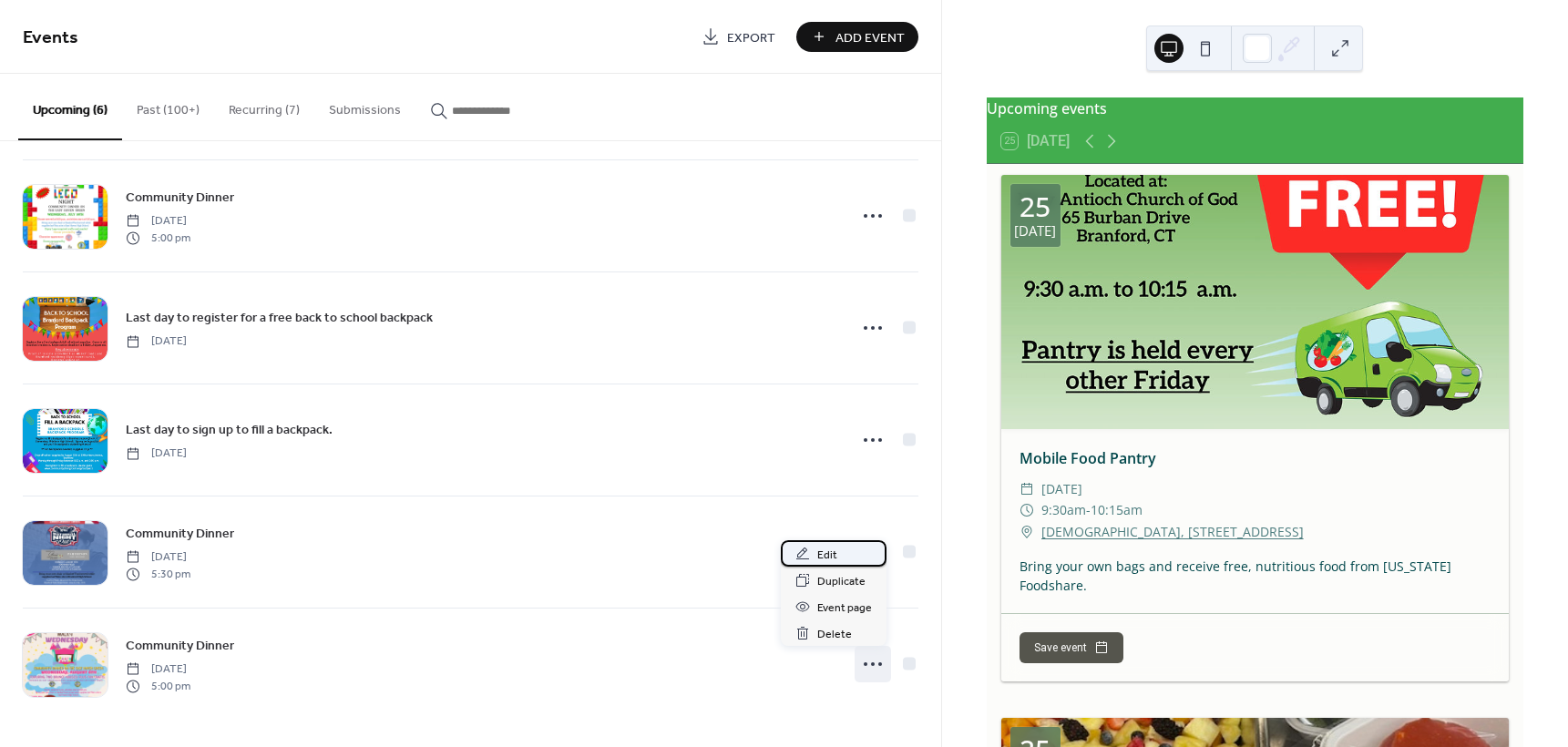 click on "Edit" at bounding box center [827, 555] 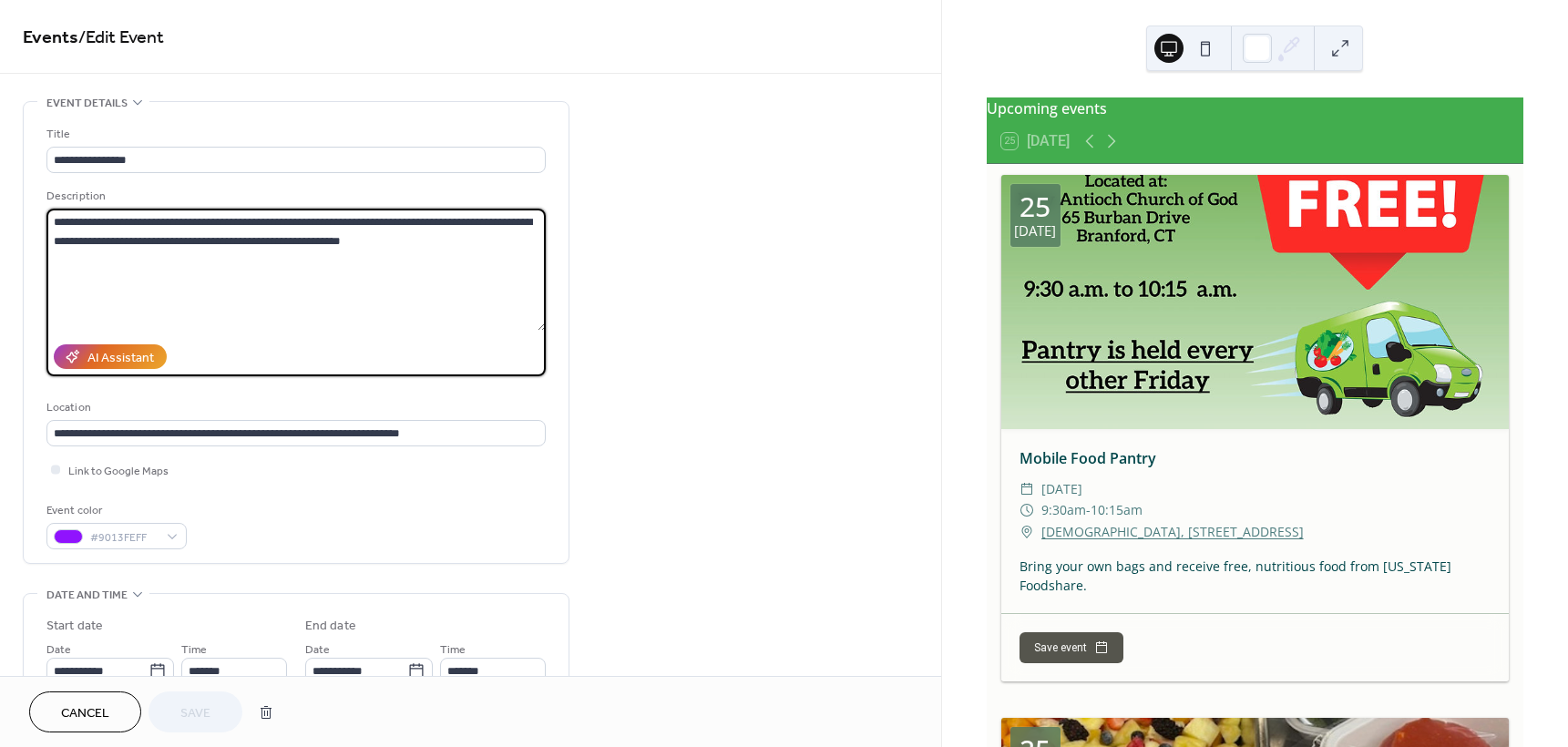 drag, startPoint x: 481, startPoint y: 223, endPoint x: 518, endPoint y: 224, distance: 37.013511 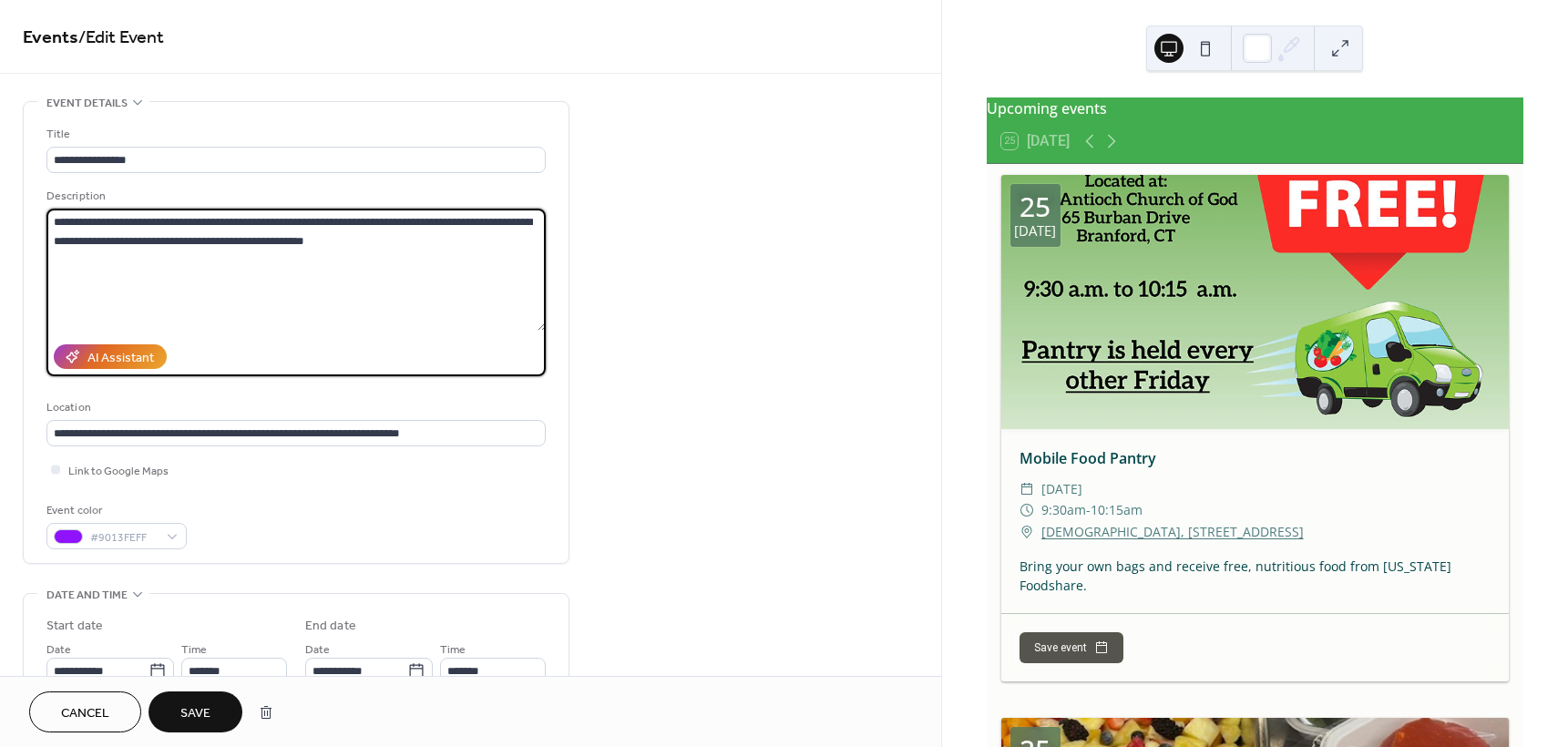 click on "**********" at bounding box center [296, 270] 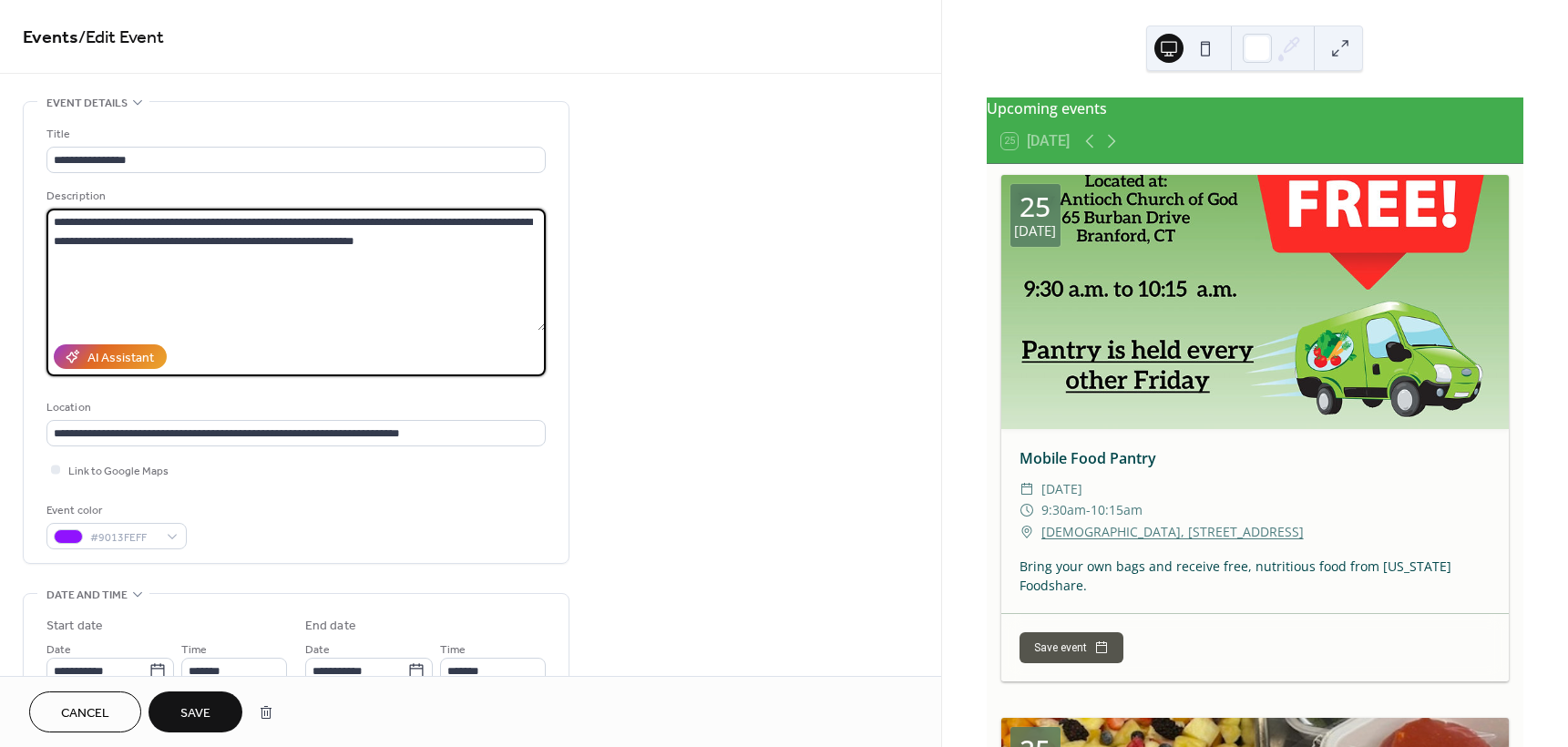 type on "**********" 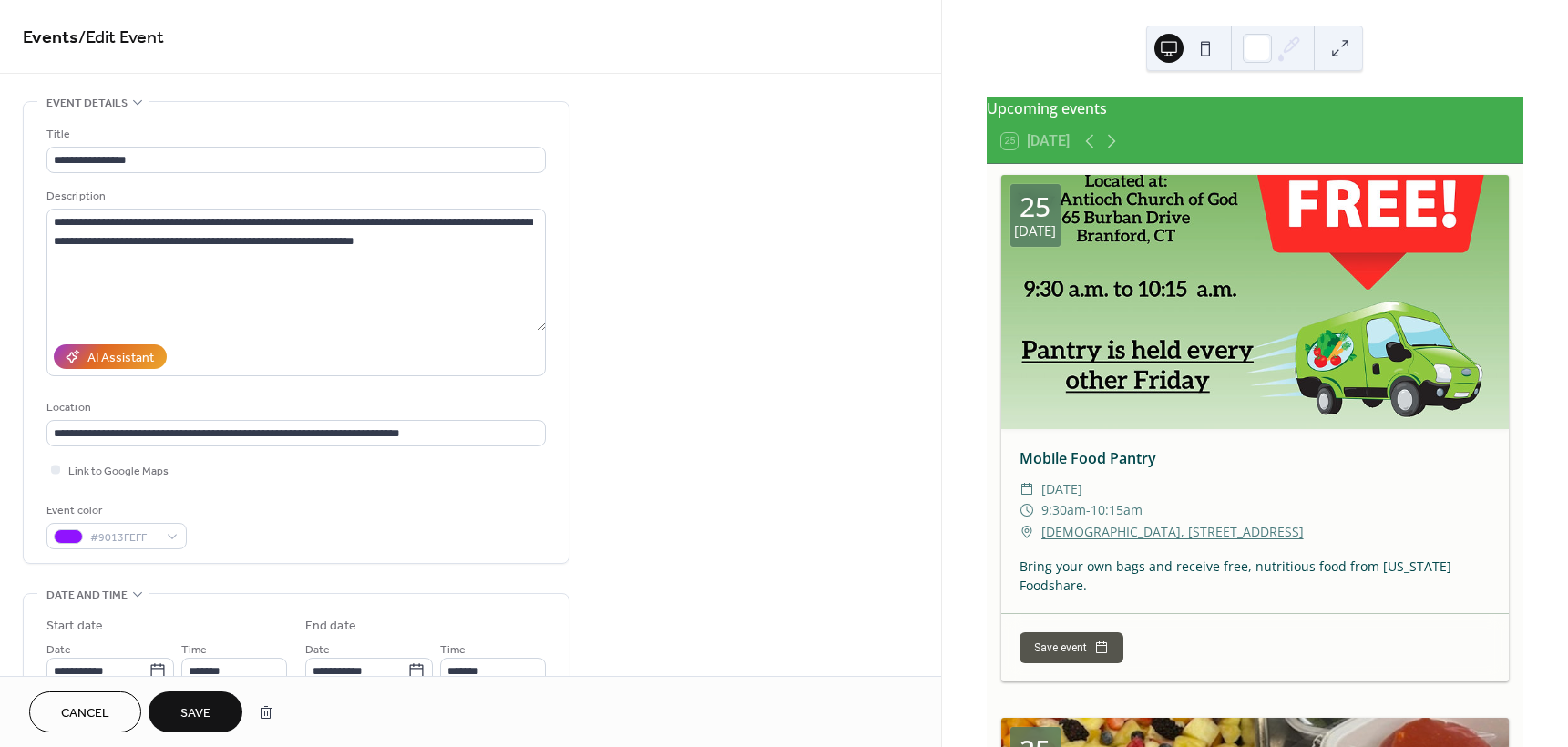 click on "Save" at bounding box center (195, 713) 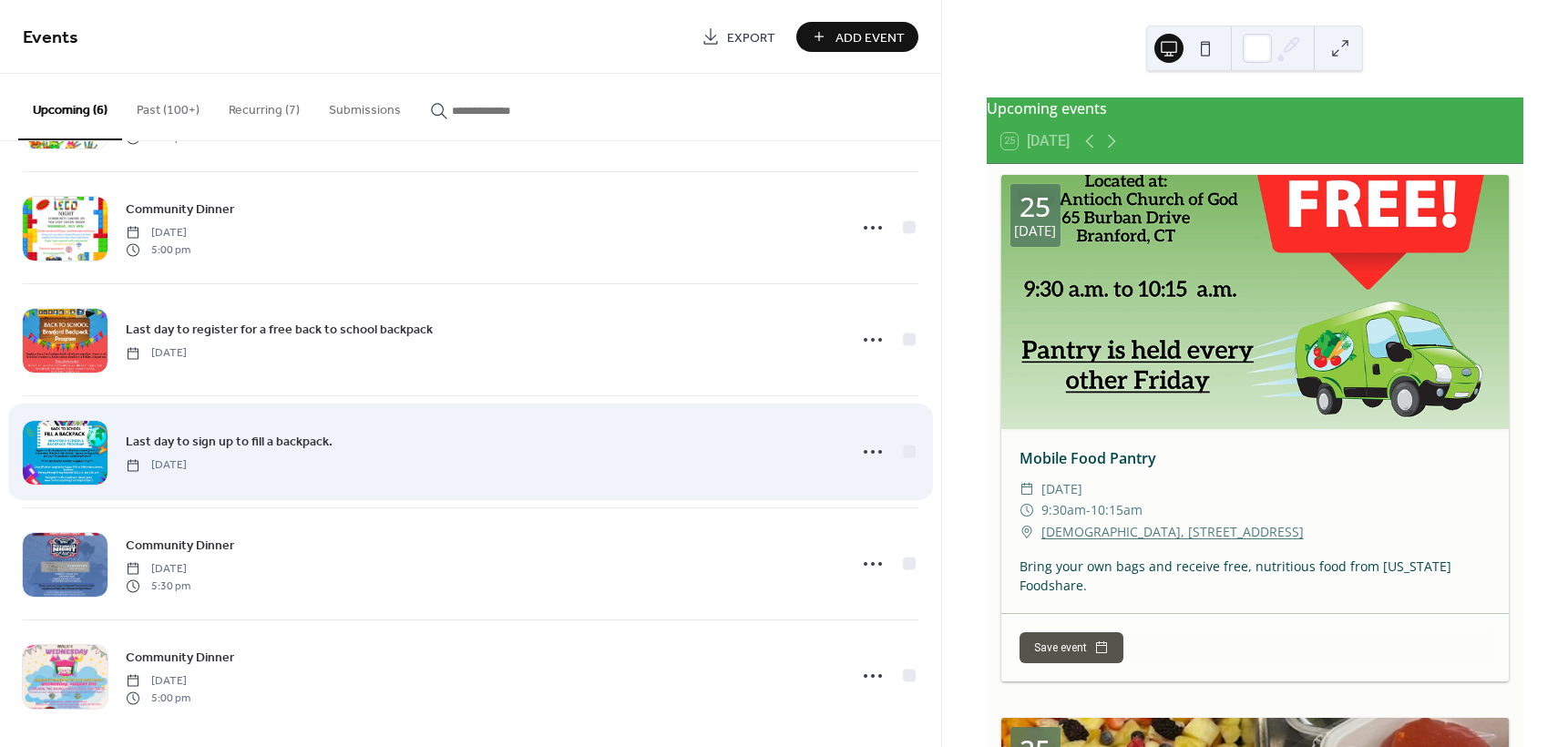 scroll, scrollTop: 120, scrollLeft: 0, axis: vertical 